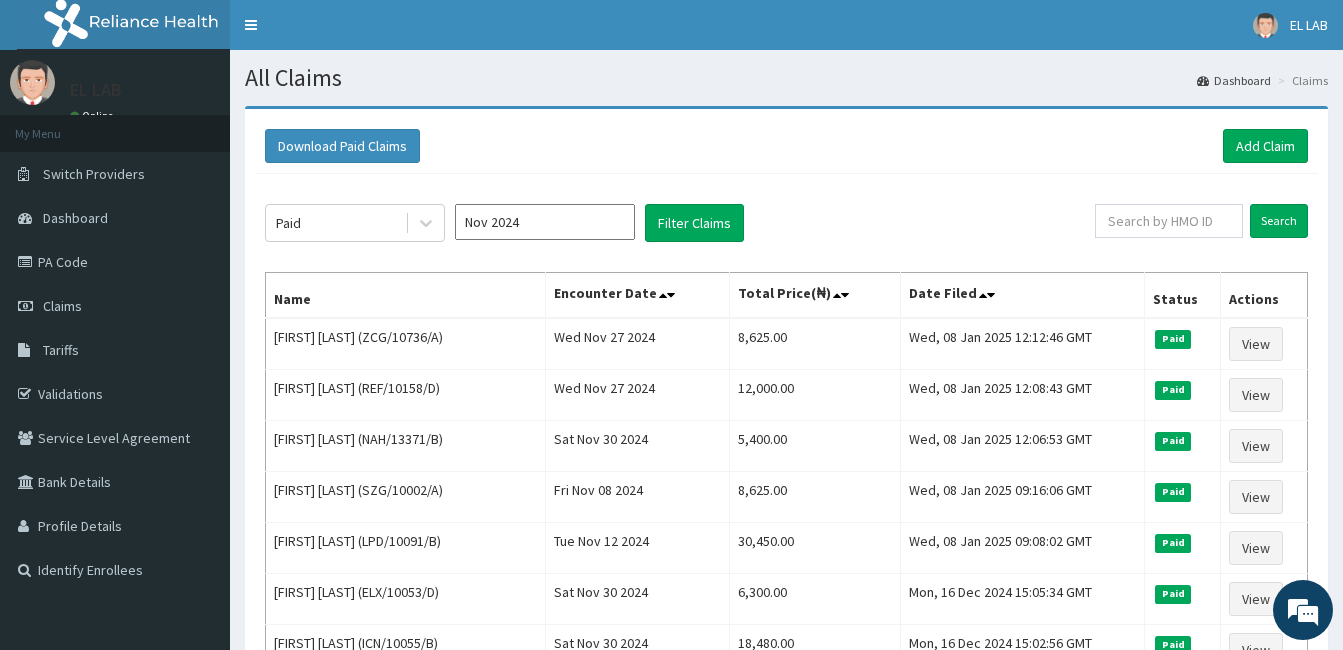 scroll, scrollTop: 0, scrollLeft: 0, axis: both 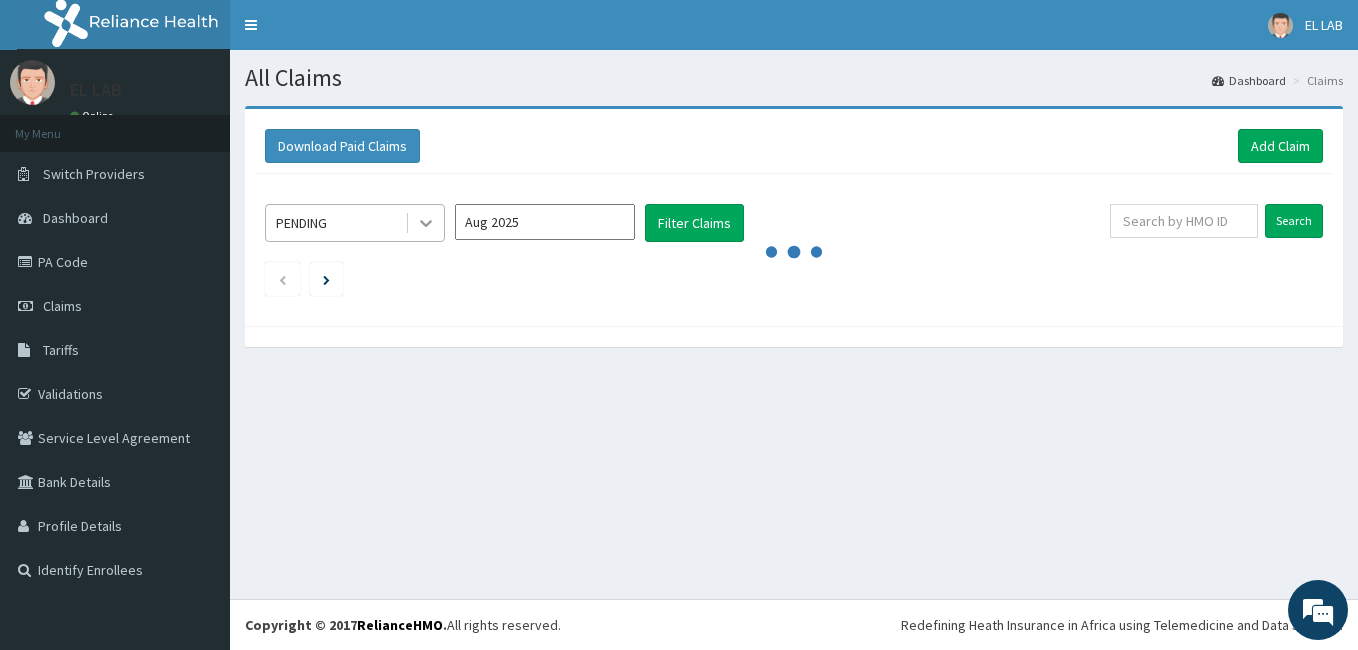 click at bounding box center [426, 223] 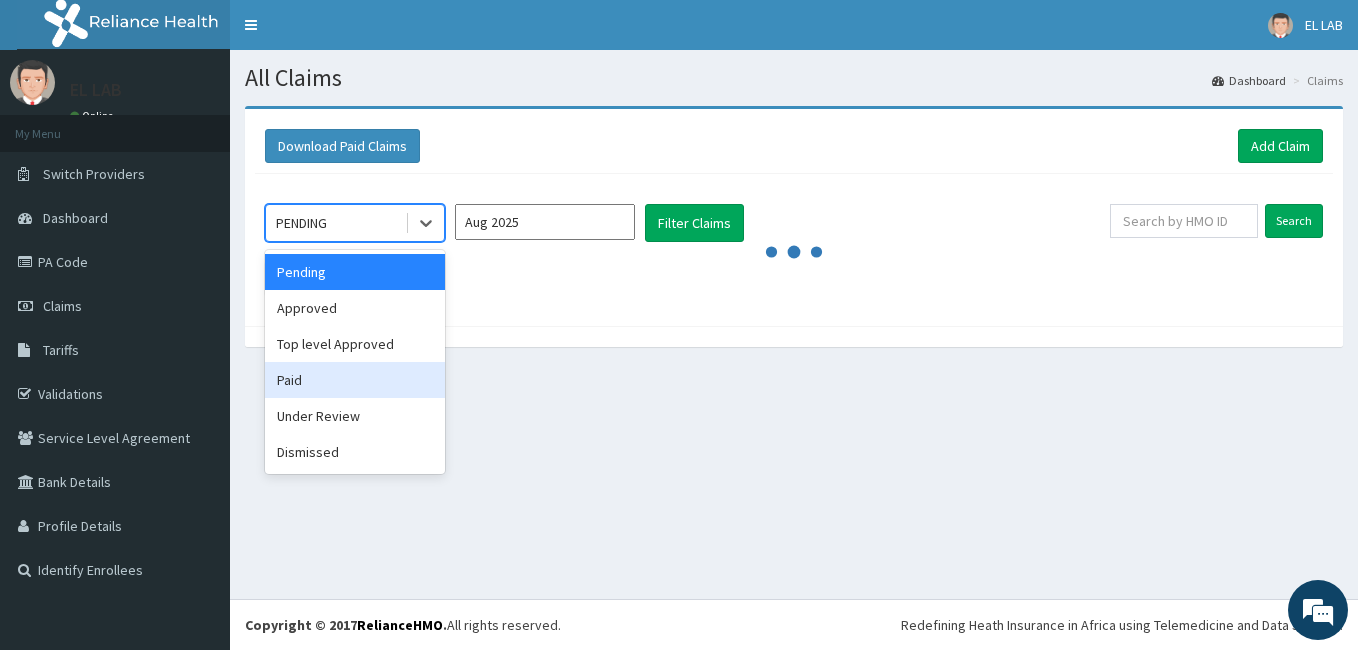click on "Paid" at bounding box center [355, 380] 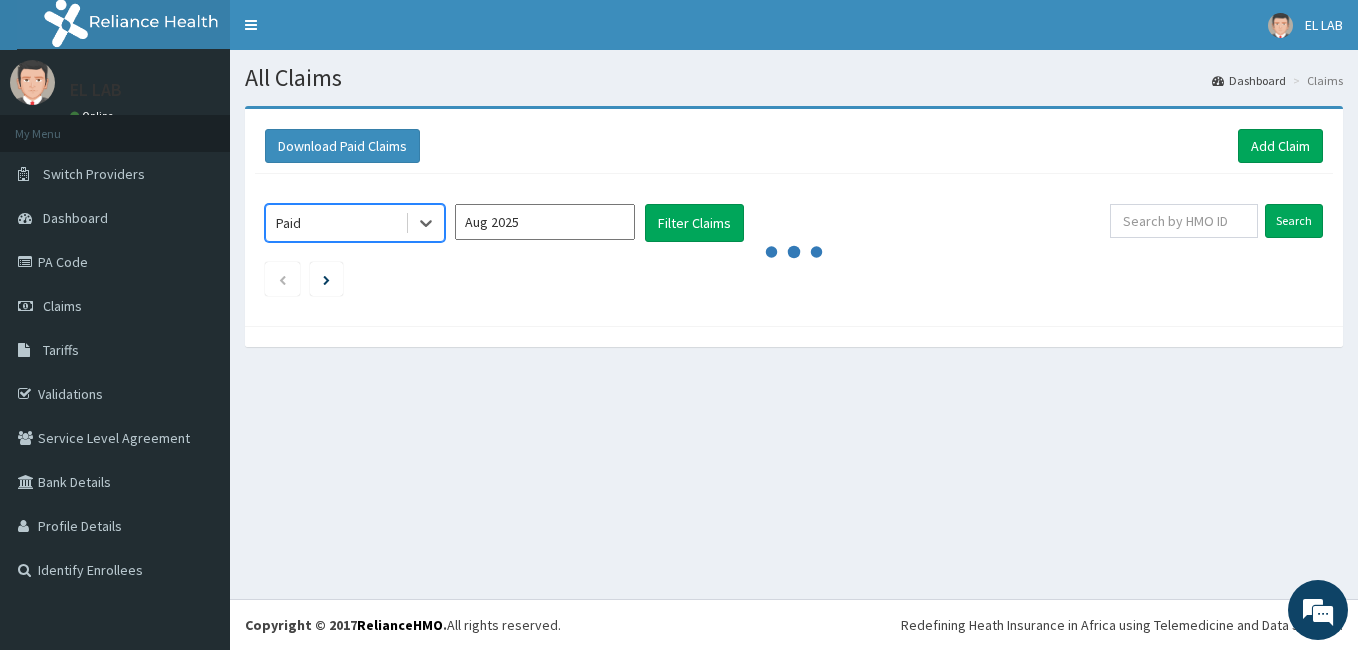 click on "Aug 2025" at bounding box center (545, 222) 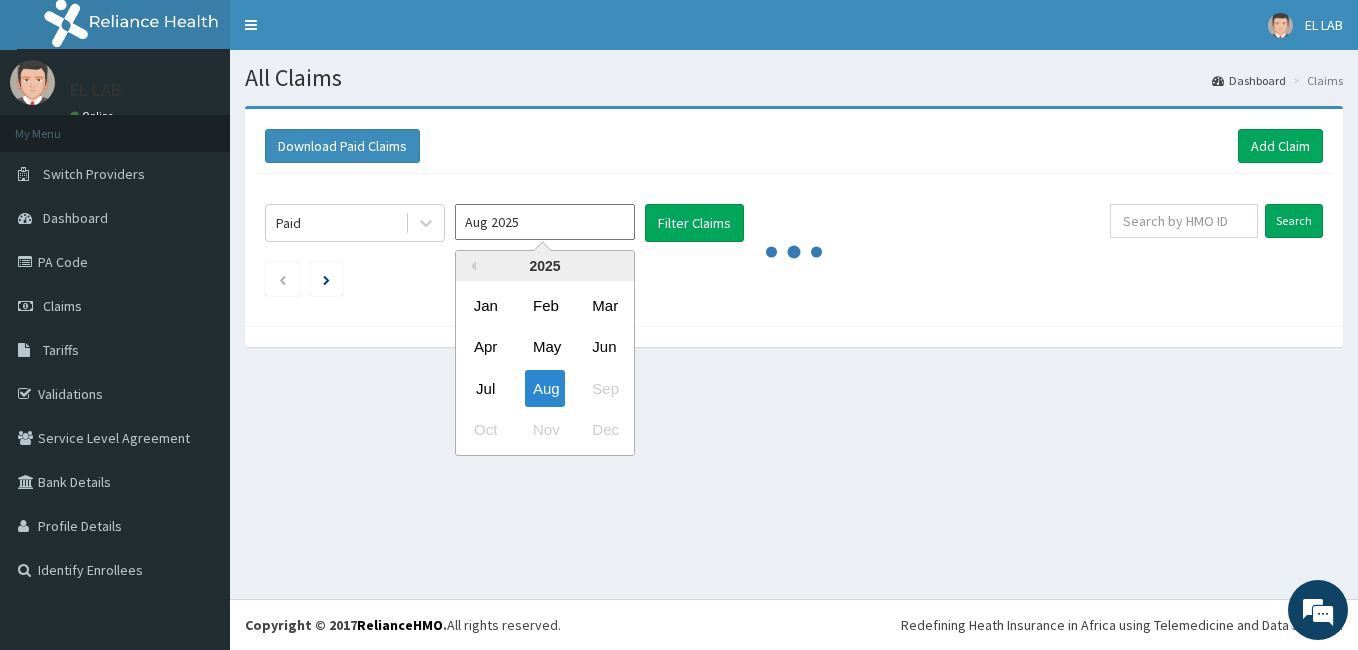 click on "2025" at bounding box center [545, 266] 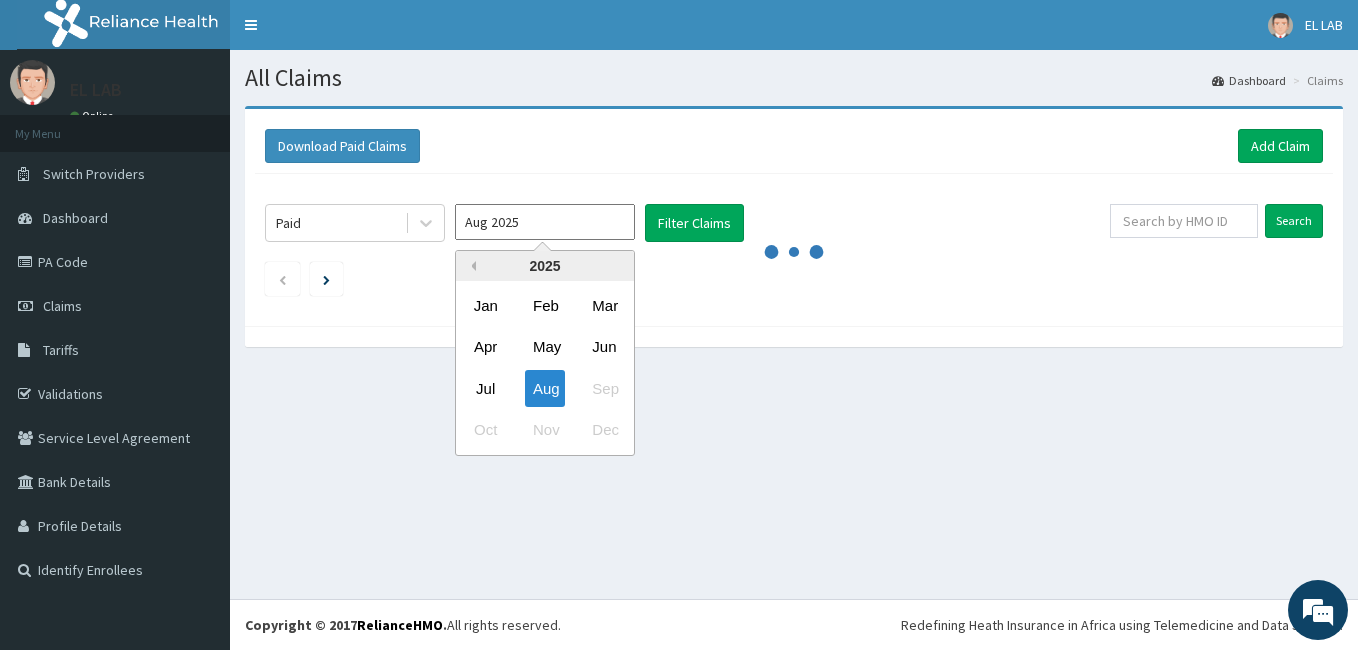 click on "Previous Year" at bounding box center [471, 266] 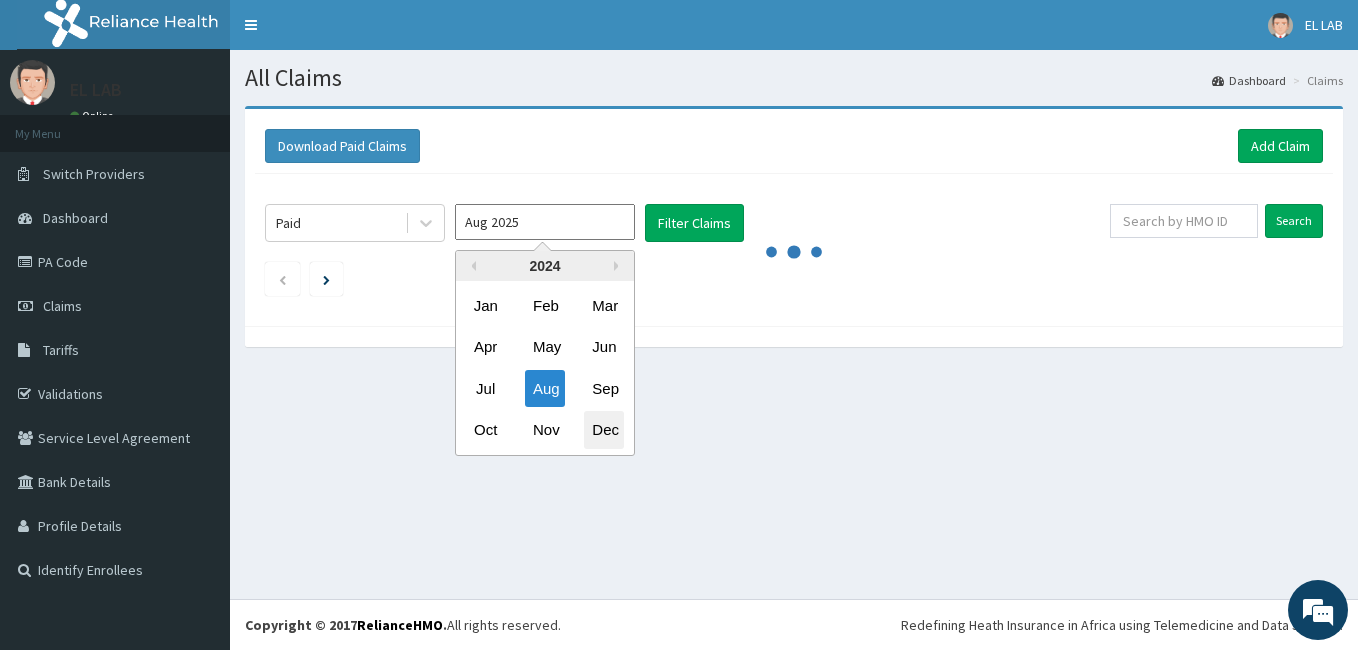 click on "Dec" at bounding box center [604, 430] 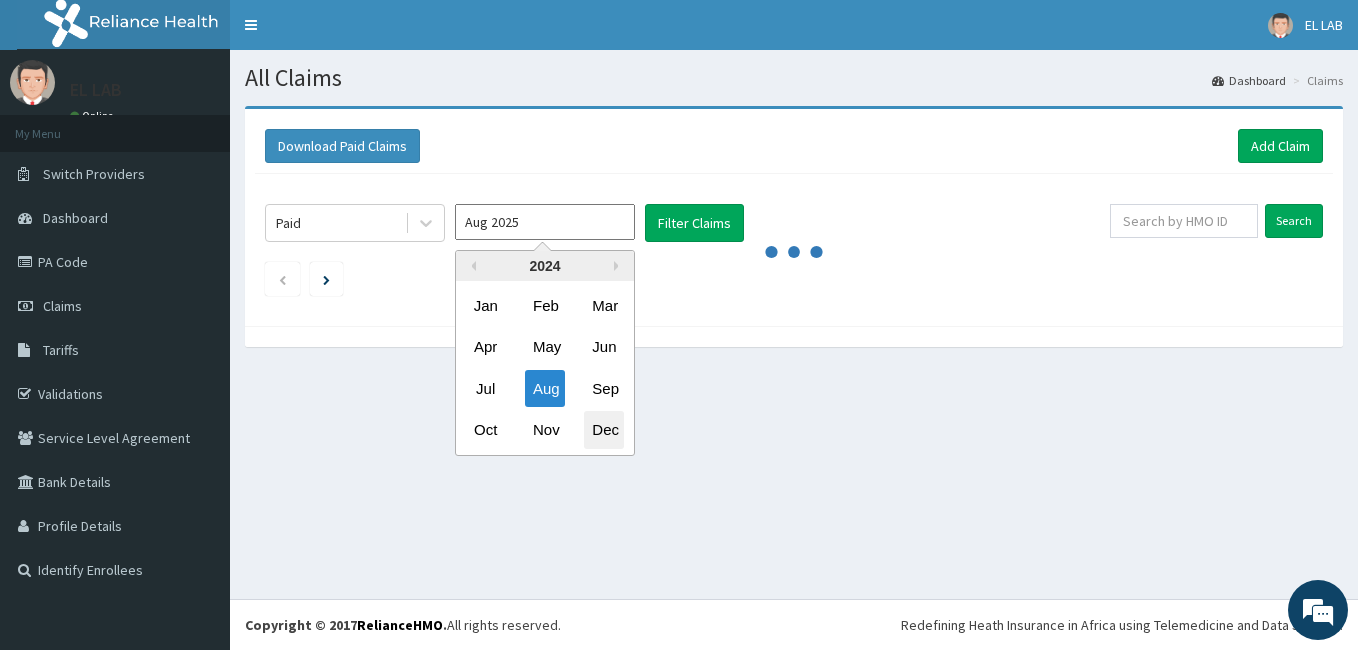 type on "Dec 2024" 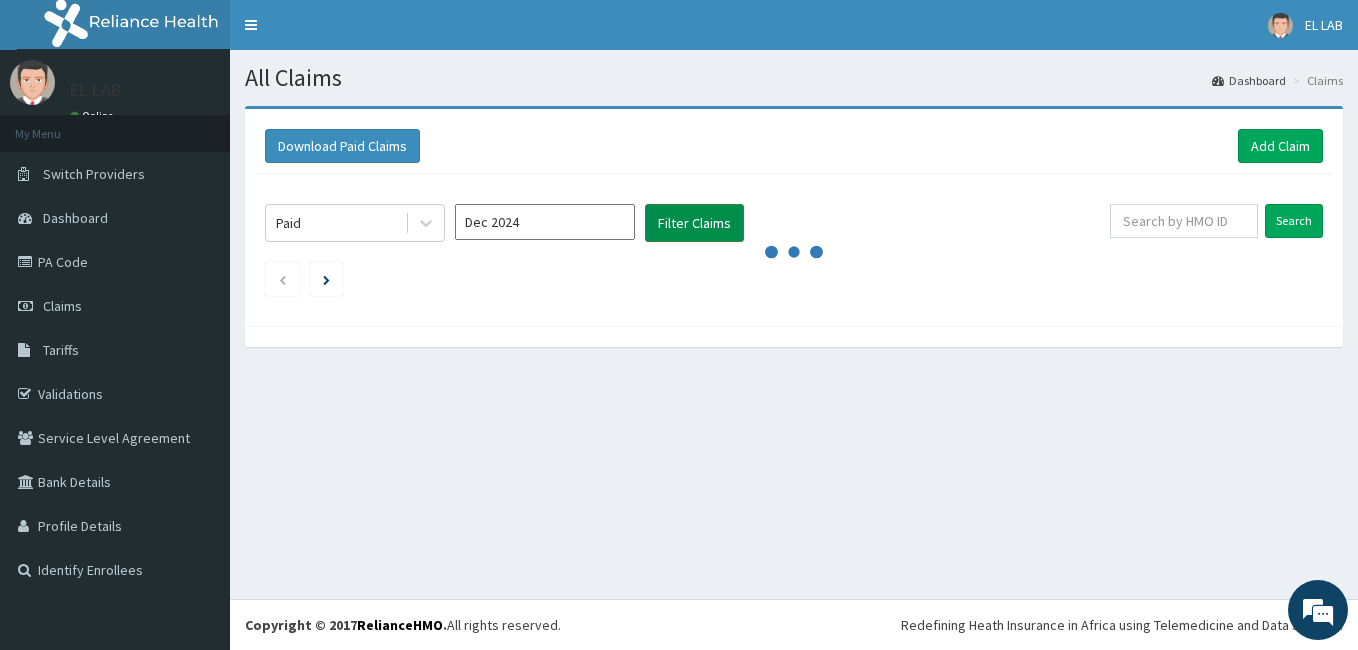 click on "Filter Claims" at bounding box center (694, 223) 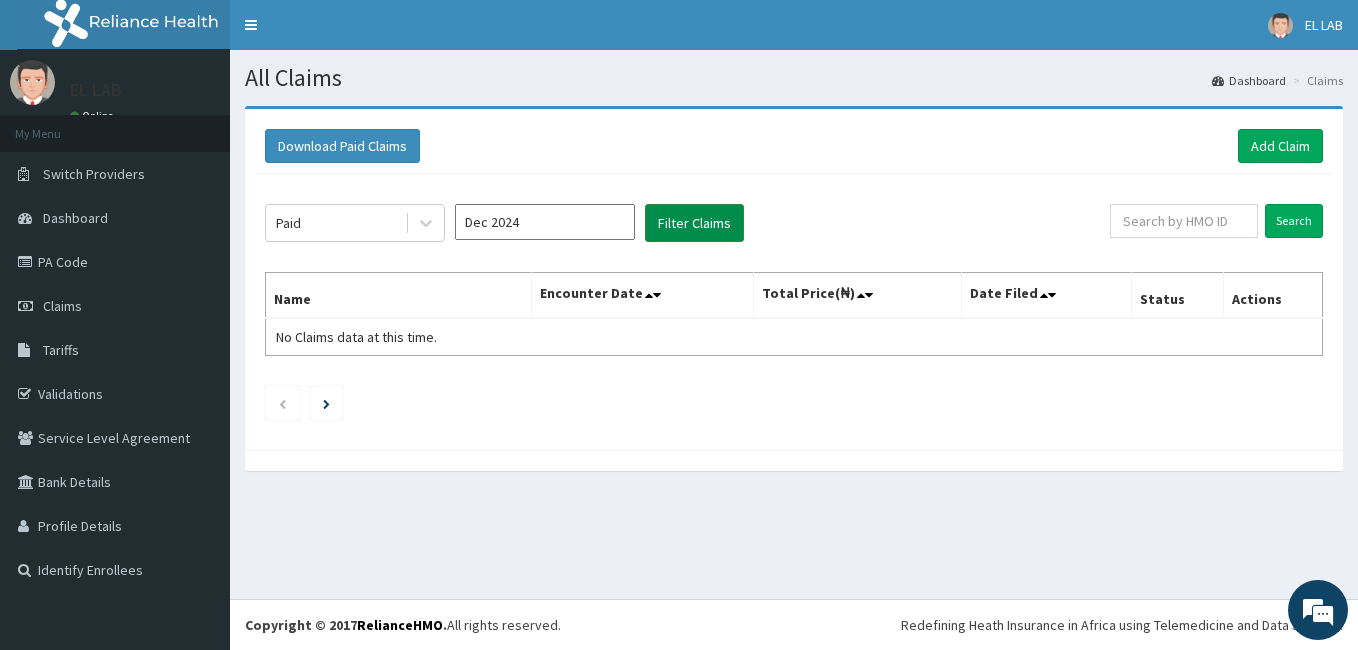 click on "Filter Claims" at bounding box center (694, 223) 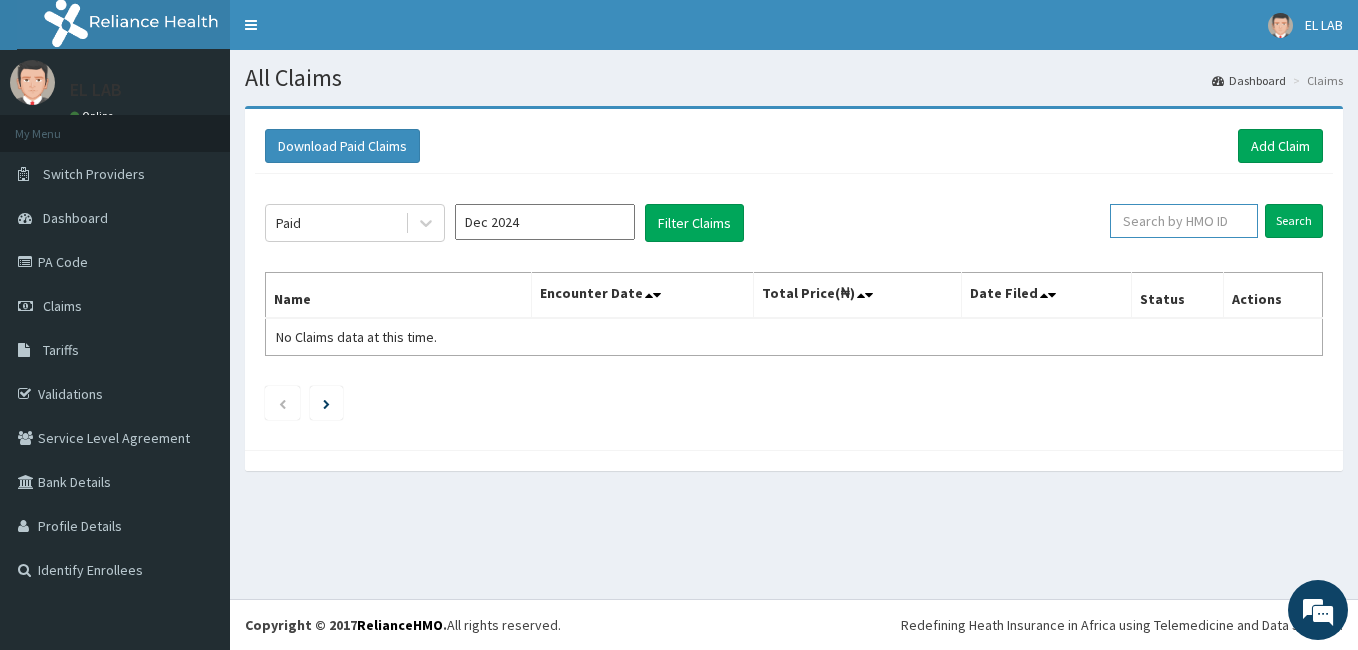 click at bounding box center (1184, 221) 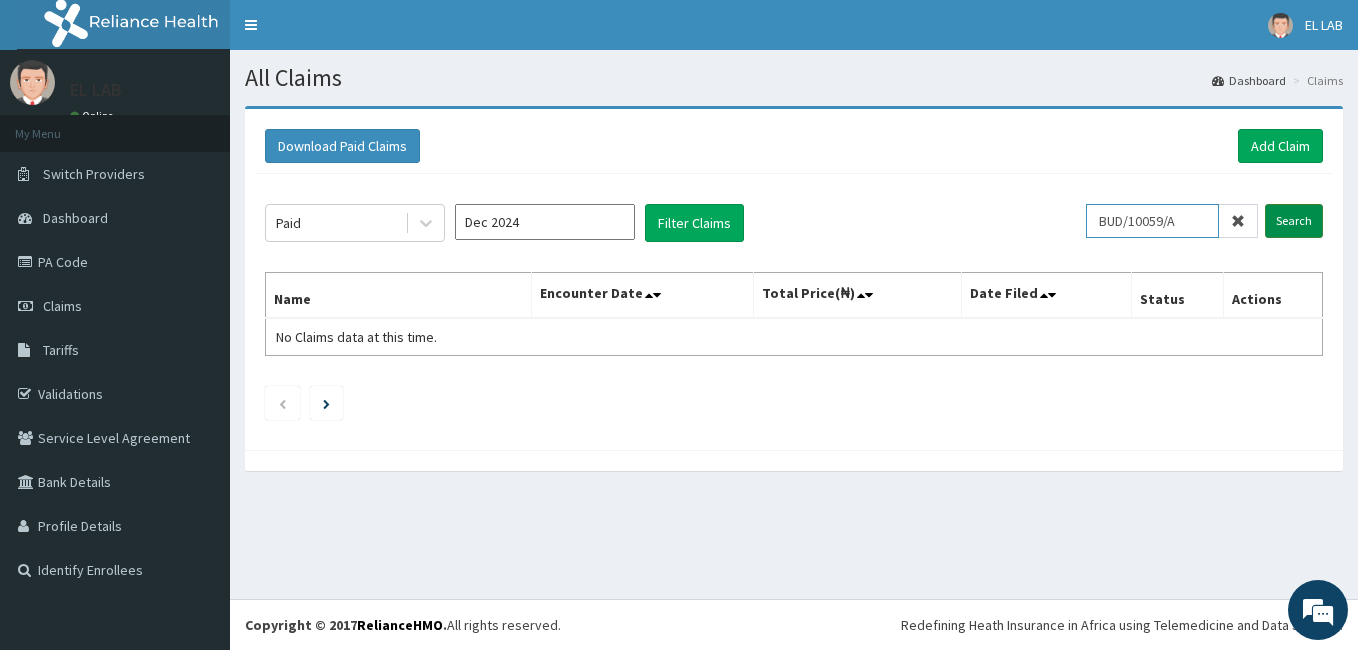 type on "BUD/10059/A" 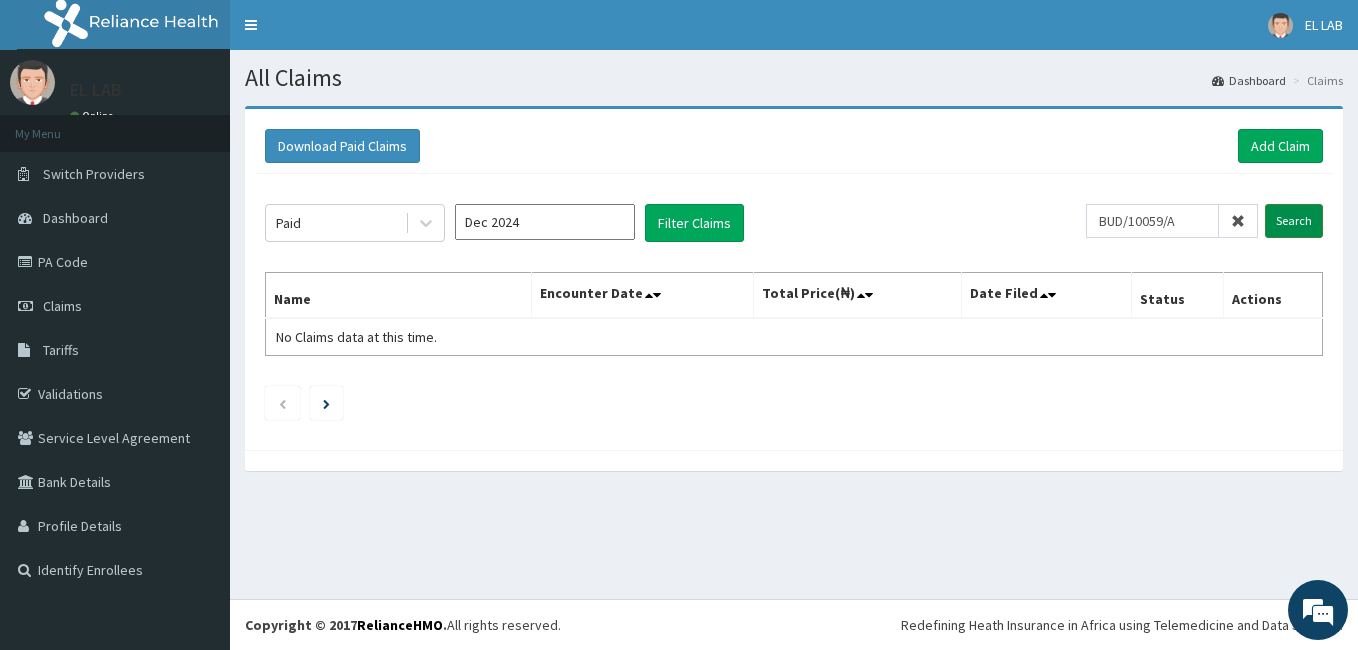 click on "Search" at bounding box center (1294, 221) 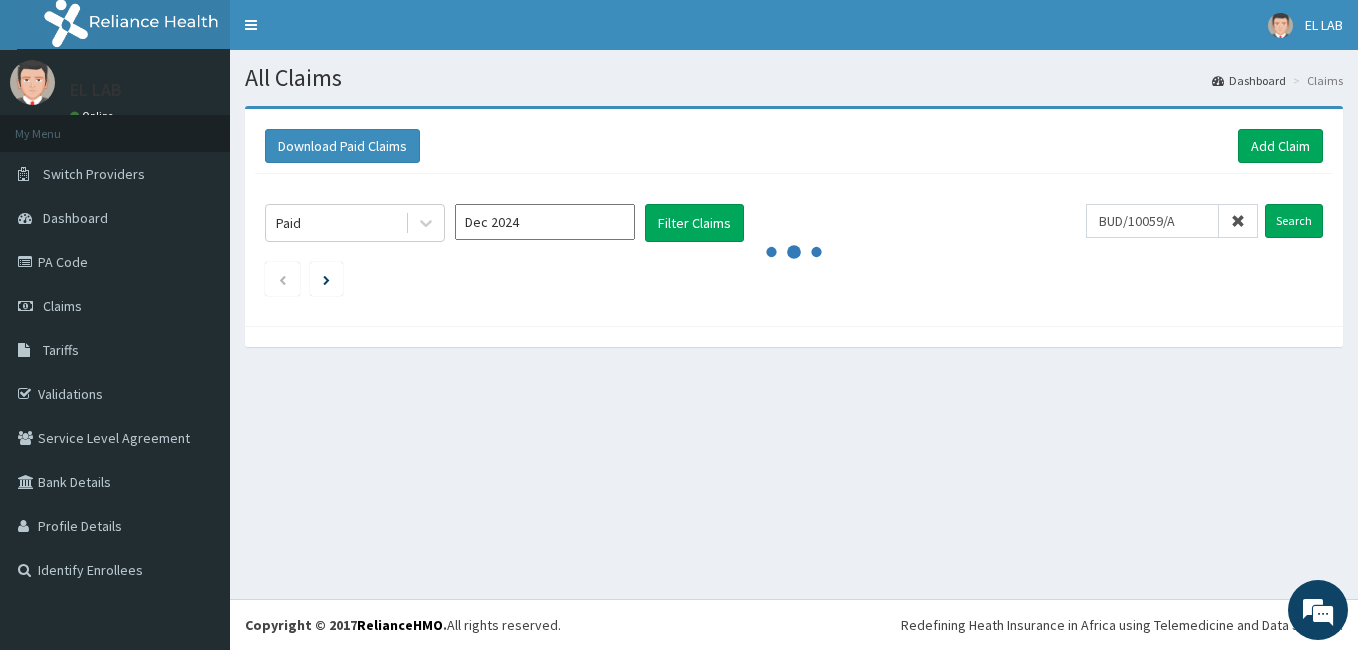click on "All Claims
Dashboard
Claims
Download Paid Claims Add Claim × Note you can only download claims within a maximum of 1 year and the dates will auto-adjust when you select range that is greater than 1 year From 05-05-2025 To 05-08-2025 Close Download Paid Dec 2024 Filter Claims BUD/10059/A Search" at bounding box center (794, 324) 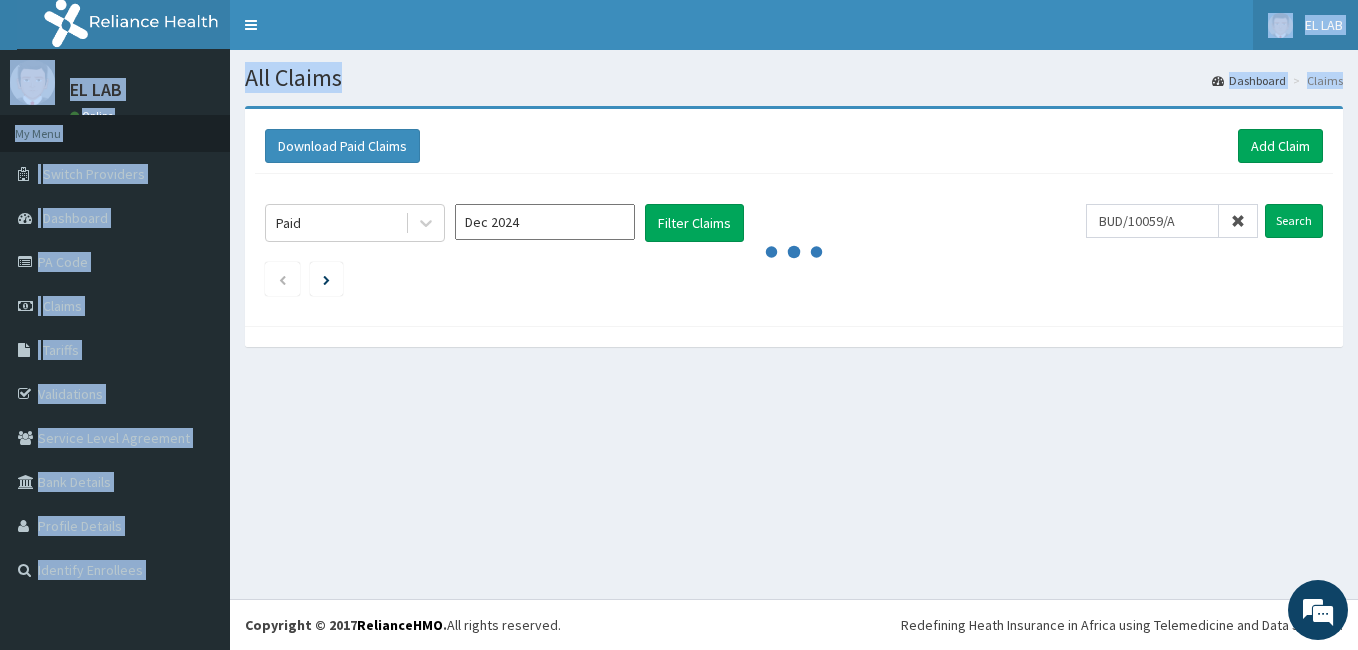 drag, startPoint x: 905, startPoint y: 148, endPoint x: 1274, endPoint y: 39, distance: 384.76227 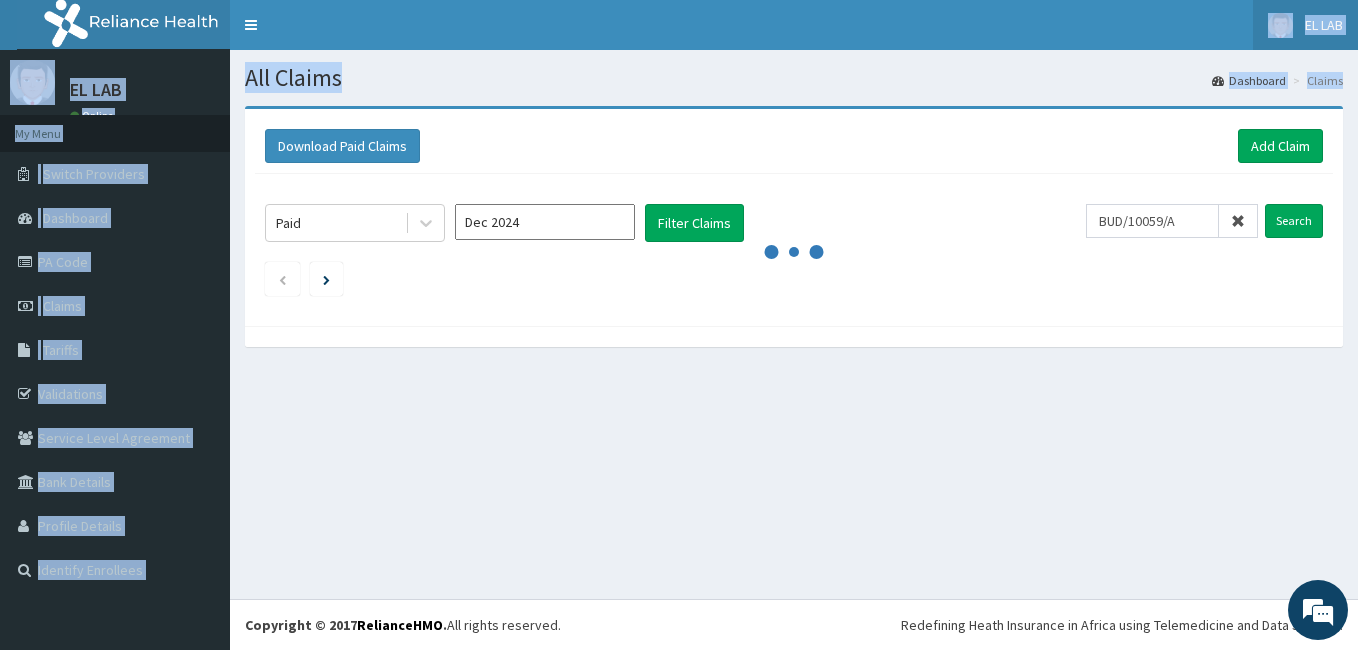 click on "R EL
Toggle navigation
EL LAB EL LAB - info@el-lab.org Member since  May 24, 2023 at 4:09:53 PM   Profile Sign out" at bounding box center [679, 325] 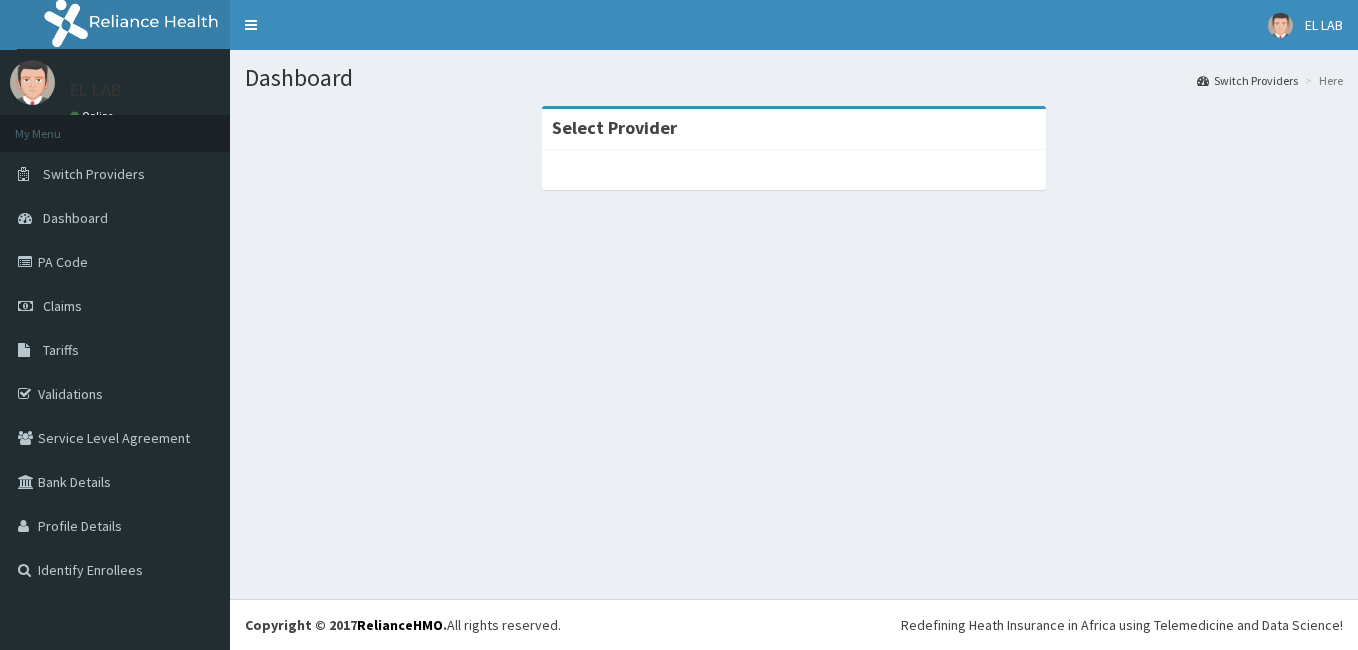 scroll, scrollTop: 0, scrollLeft: 0, axis: both 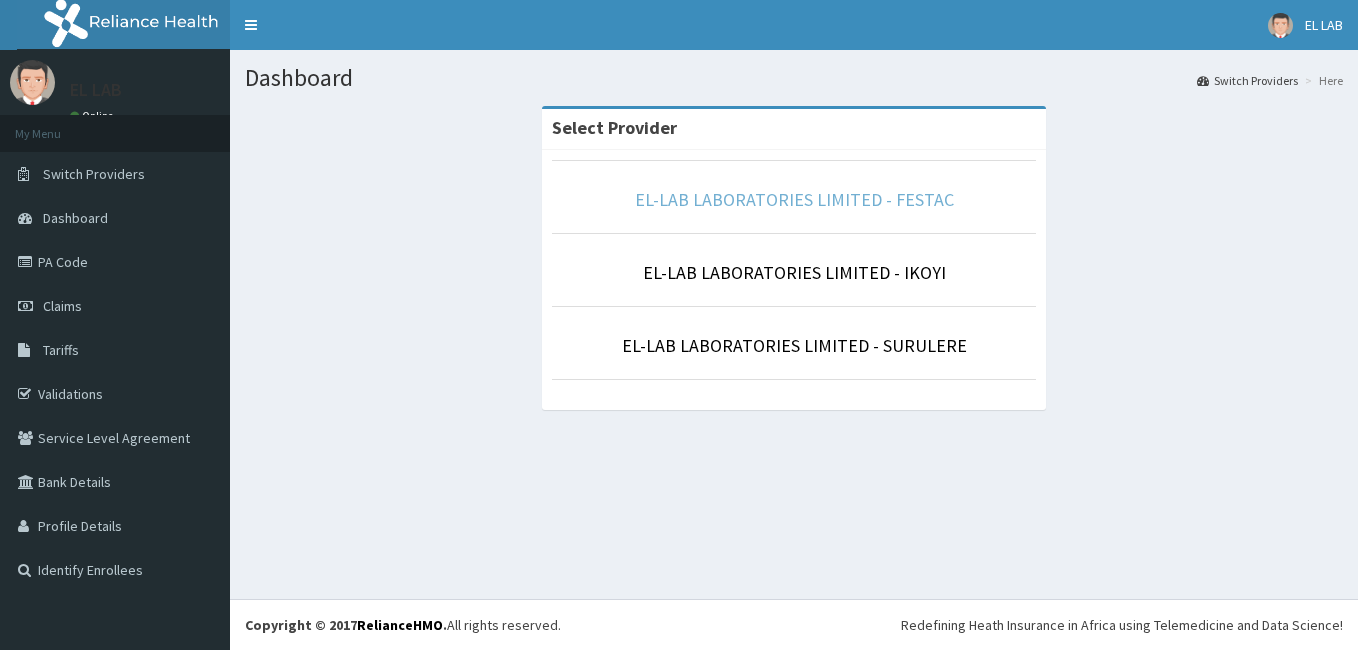 click on "EL-LAB LABORATORIES LIMITED - FESTAC" at bounding box center [794, 199] 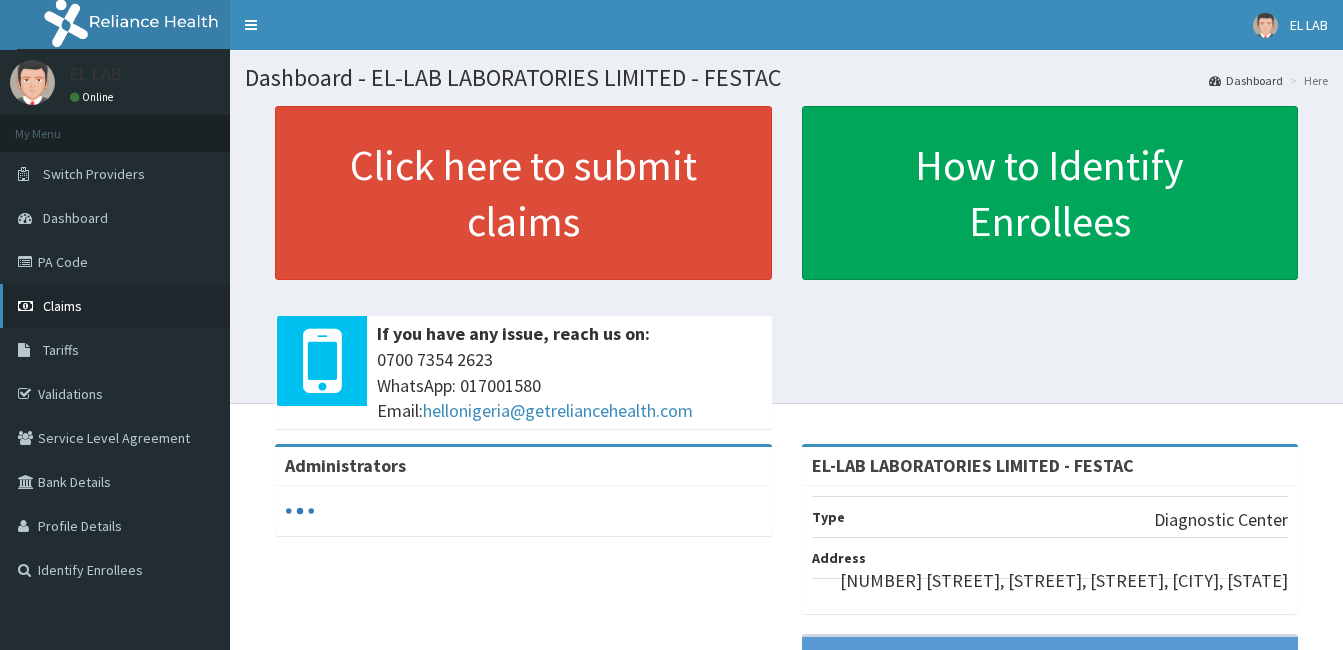 scroll, scrollTop: 0, scrollLeft: 0, axis: both 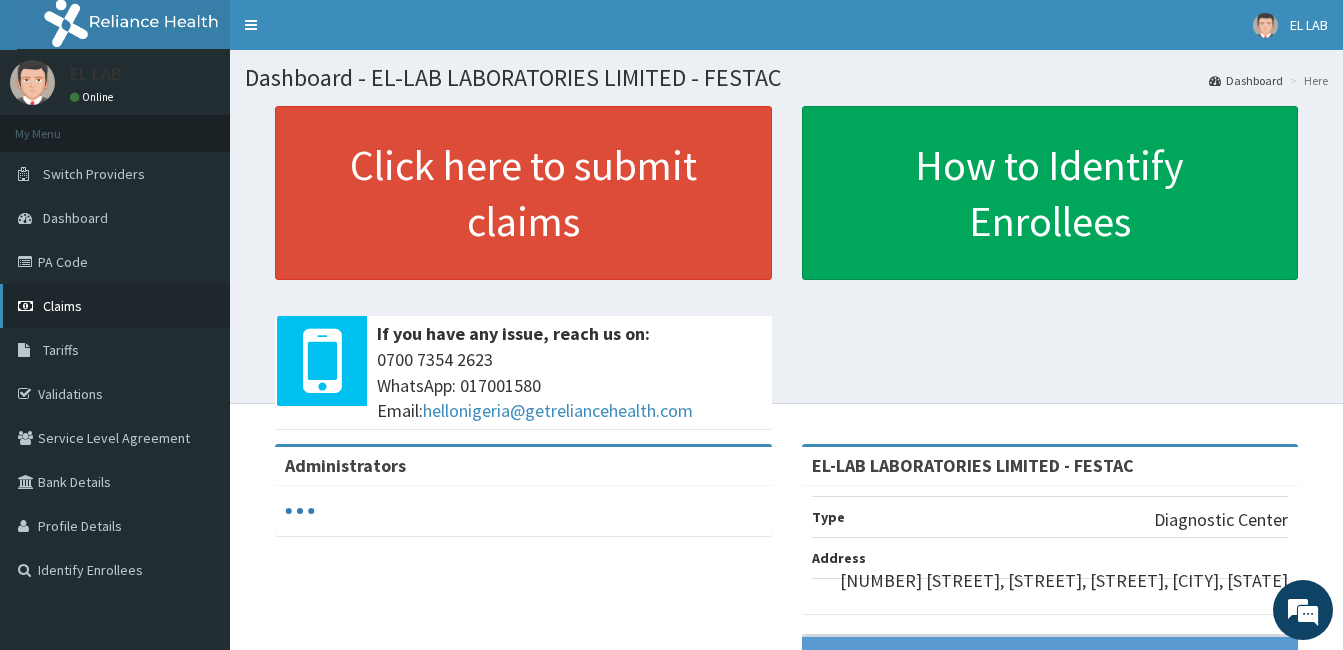 click on "Claims" at bounding box center (115, 306) 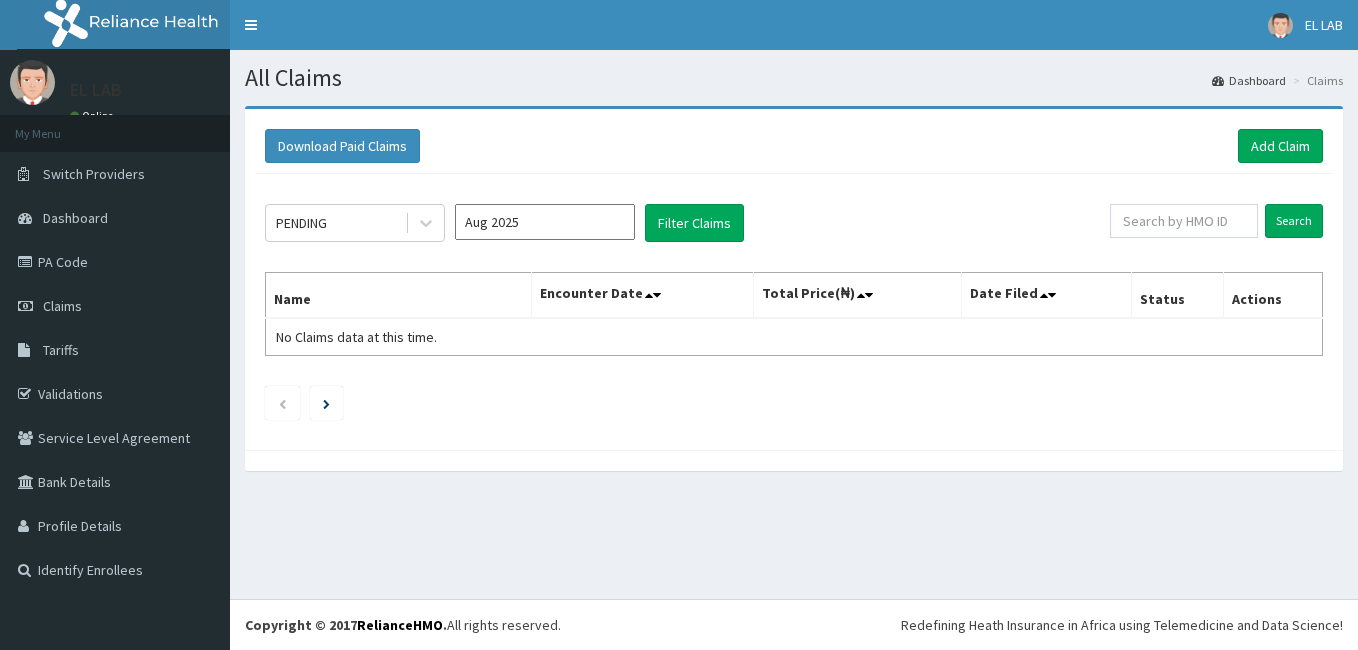scroll, scrollTop: 0, scrollLeft: 0, axis: both 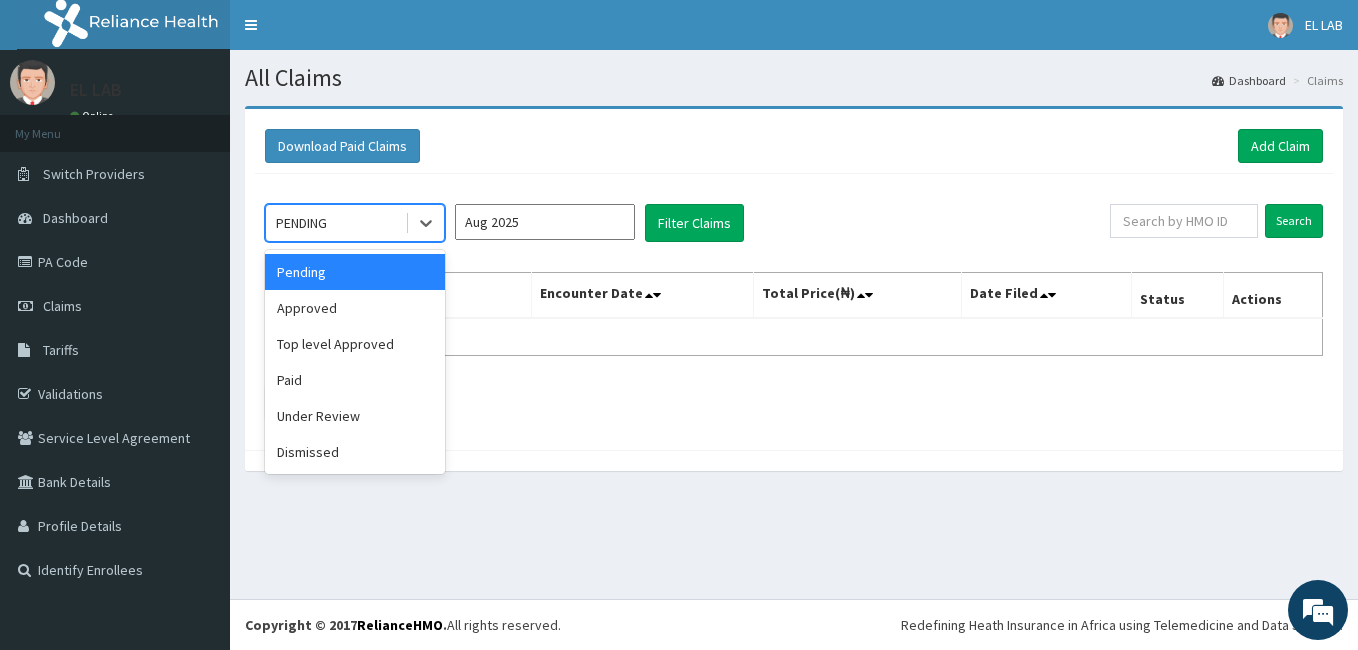 click on "PENDING" at bounding box center [335, 223] 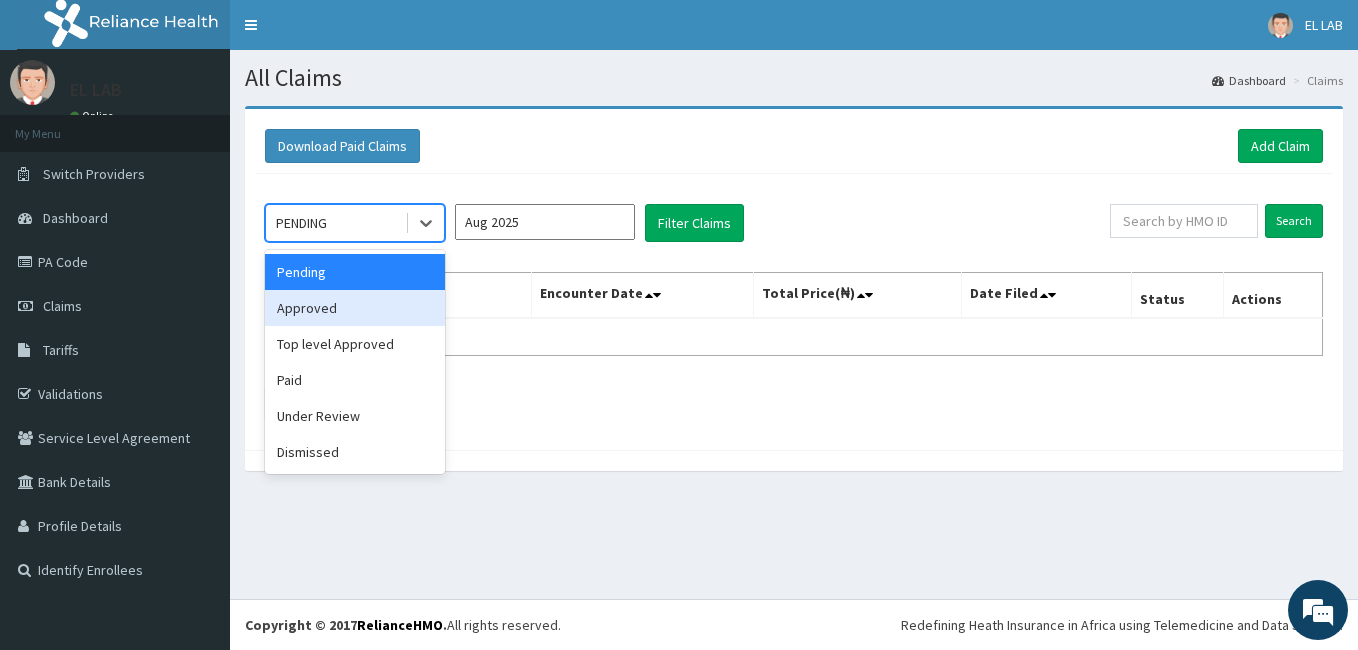 click on "Approved" at bounding box center [355, 308] 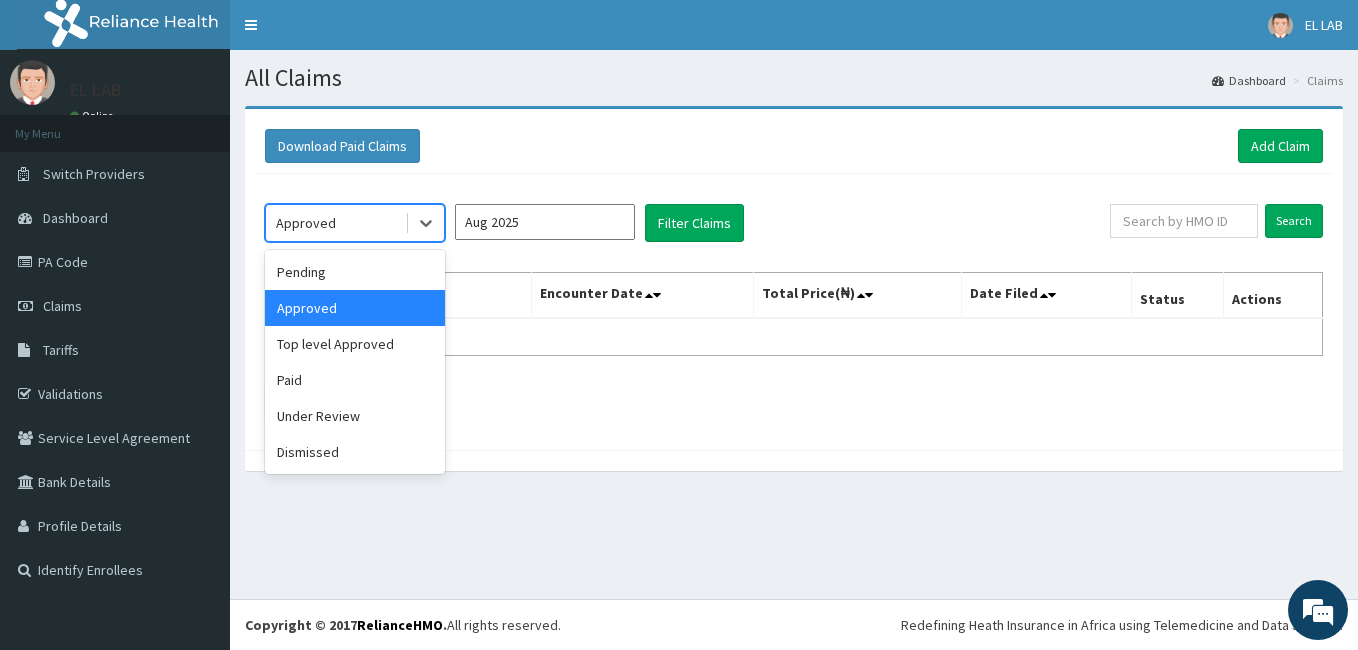 click on "Approved" at bounding box center [335, 223] 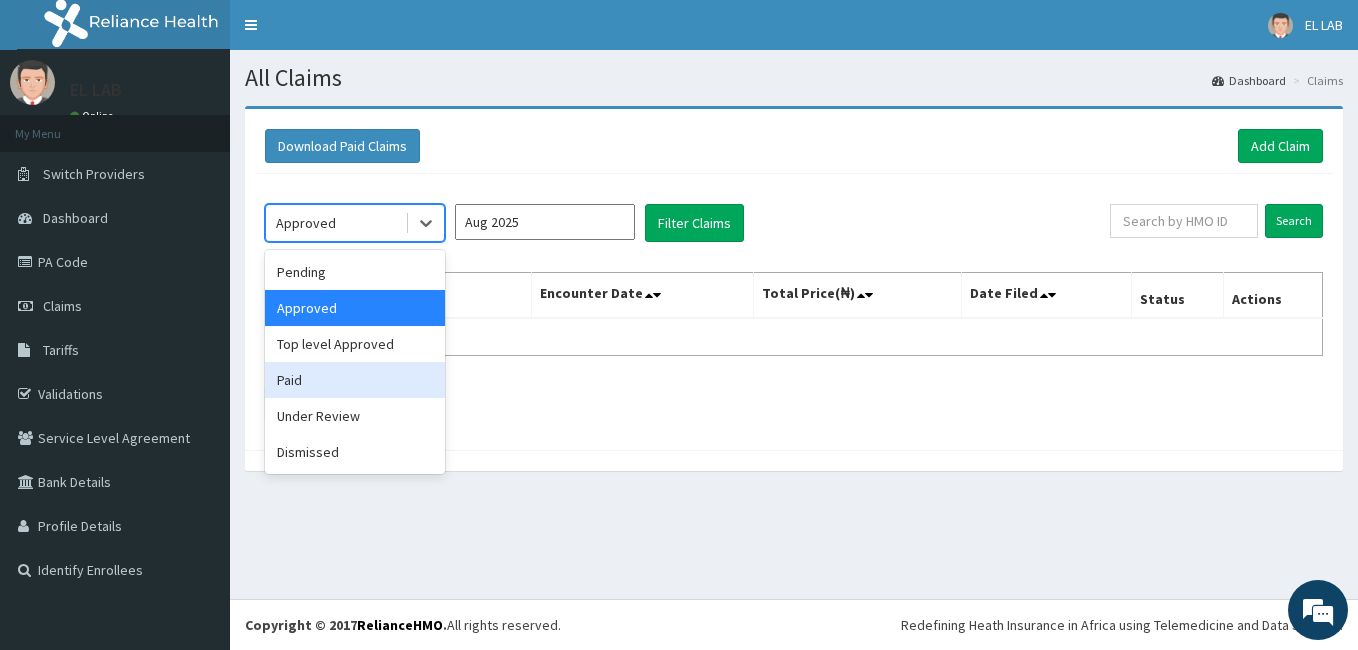 click on "Paid" at bounding box center (355, 380) 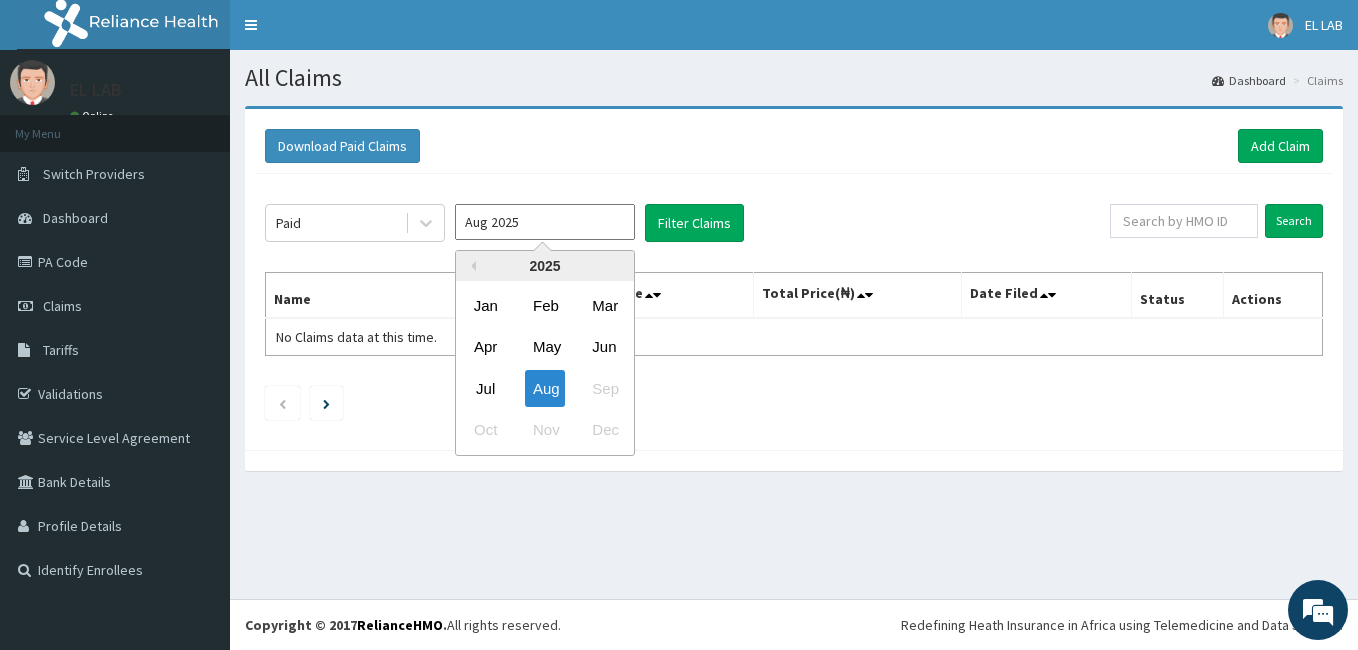 click on "Aug 2025" at bounding box center (545, 222) 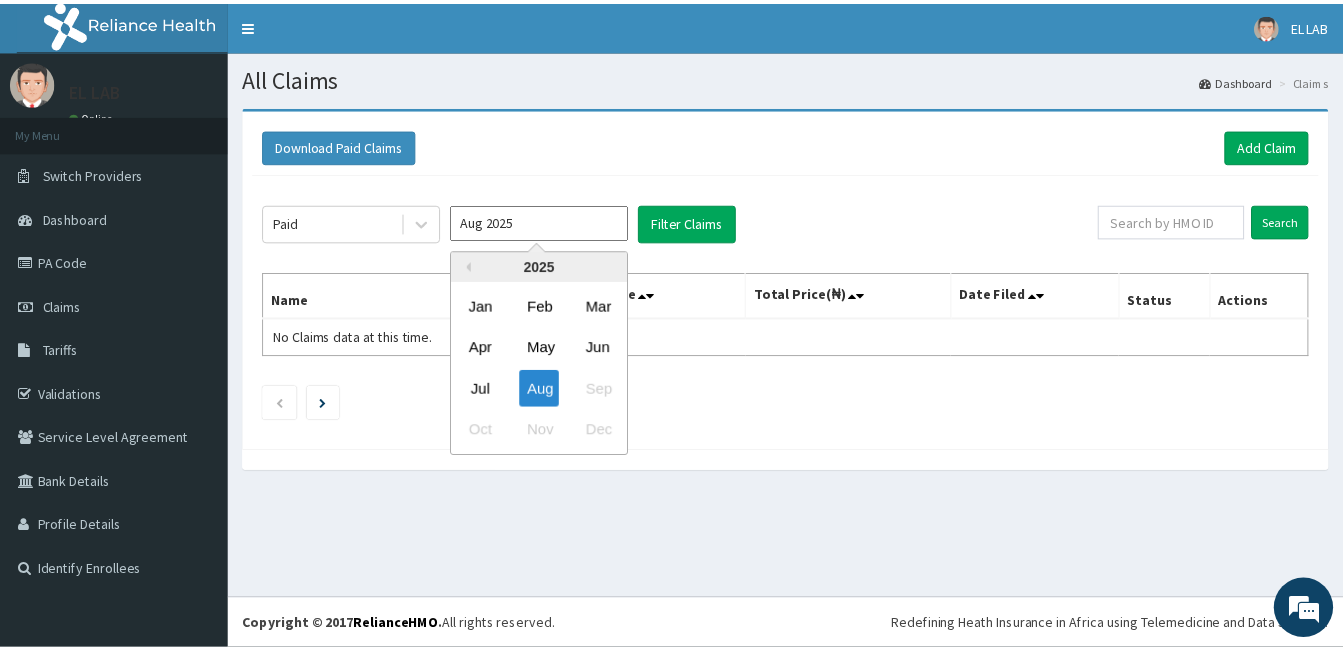 scroll, scrollTop: 0, scrollLeft: 0, axis: both 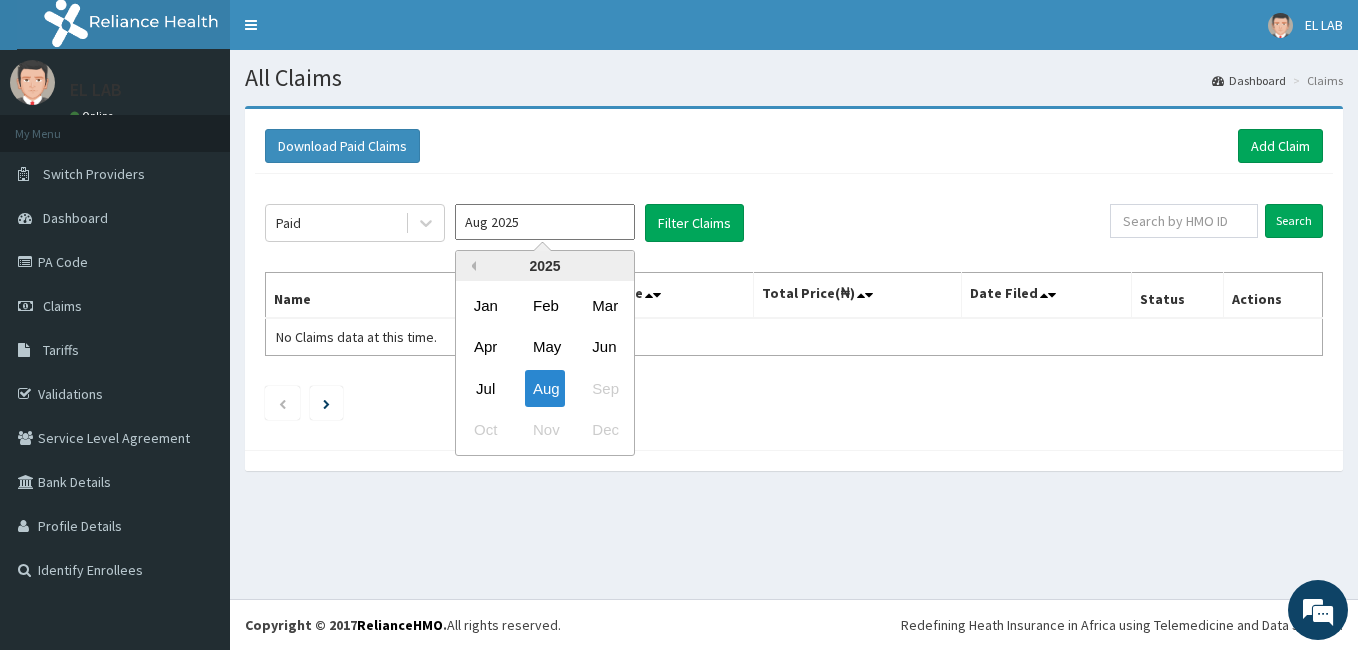 click on "Previous Year" at bounding box center [471, 266] 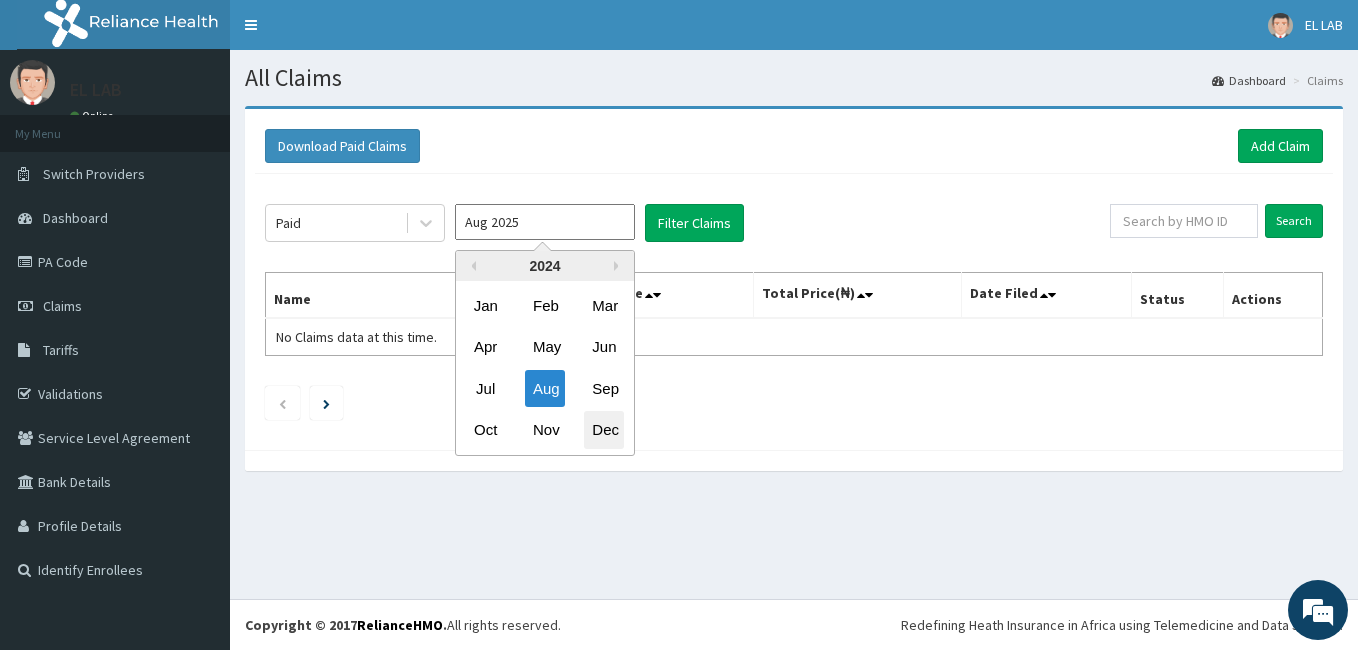 click on "Dec" at bounding box center [604, 430] 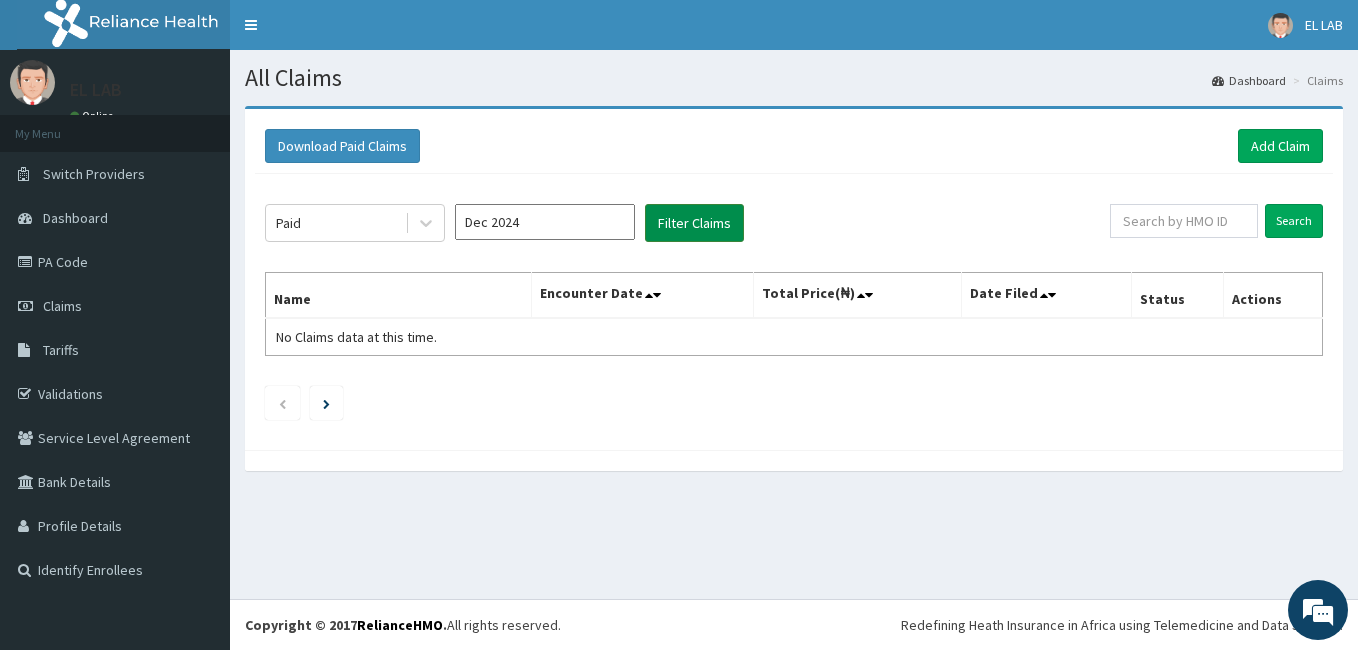 click on "Filter Claims" at bounding box center (694, 223) 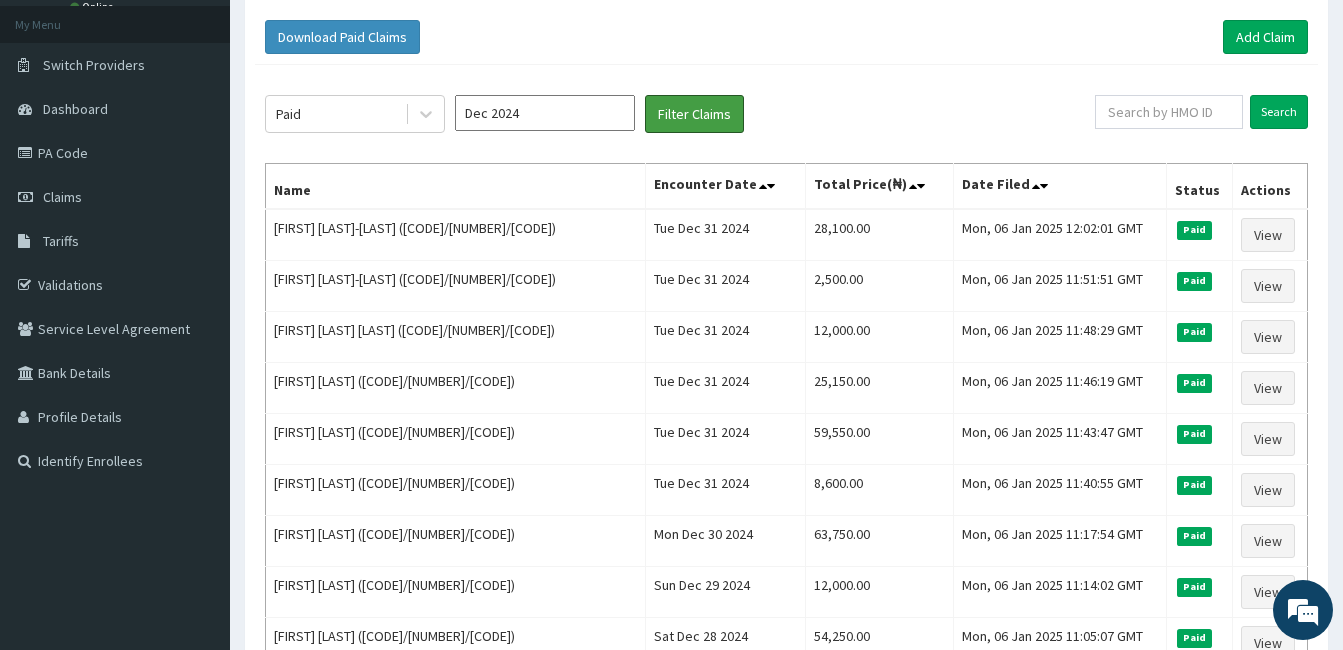 scroll, scrollTop: 108, scrollLeft: 0, axis: vertical 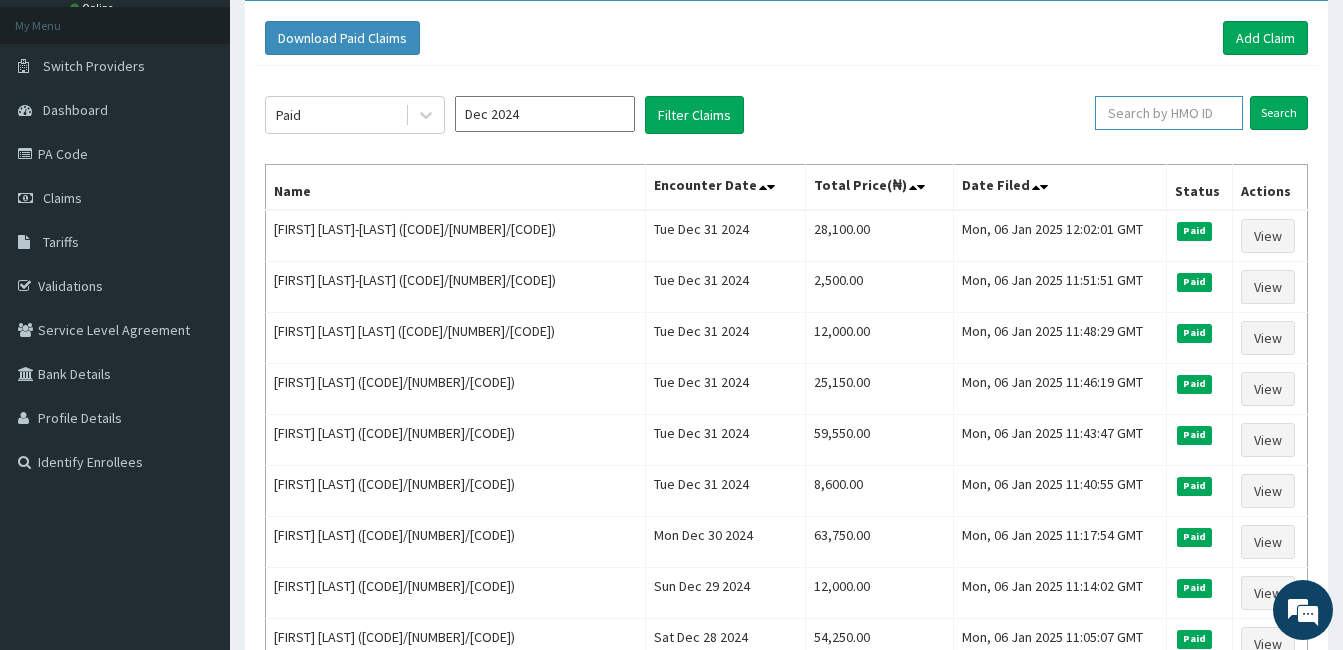 click at bounding box center (1169, 113) 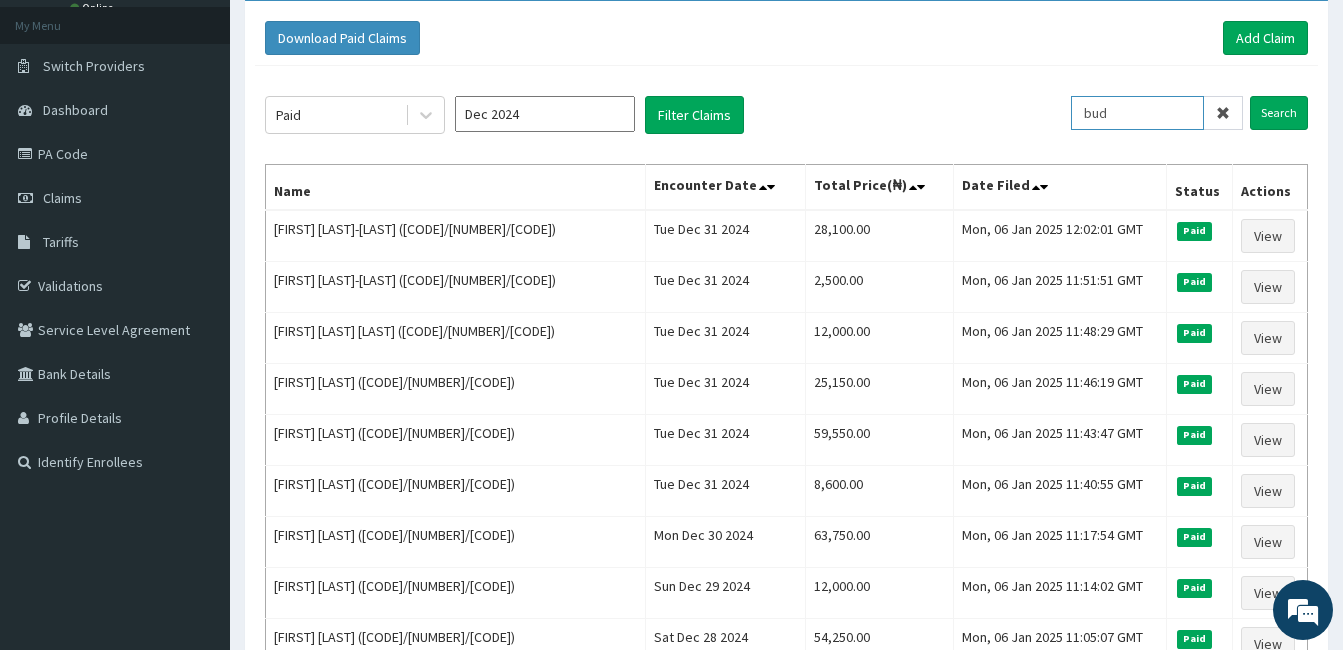 click on "bud" at bounding box center (1137, 113) 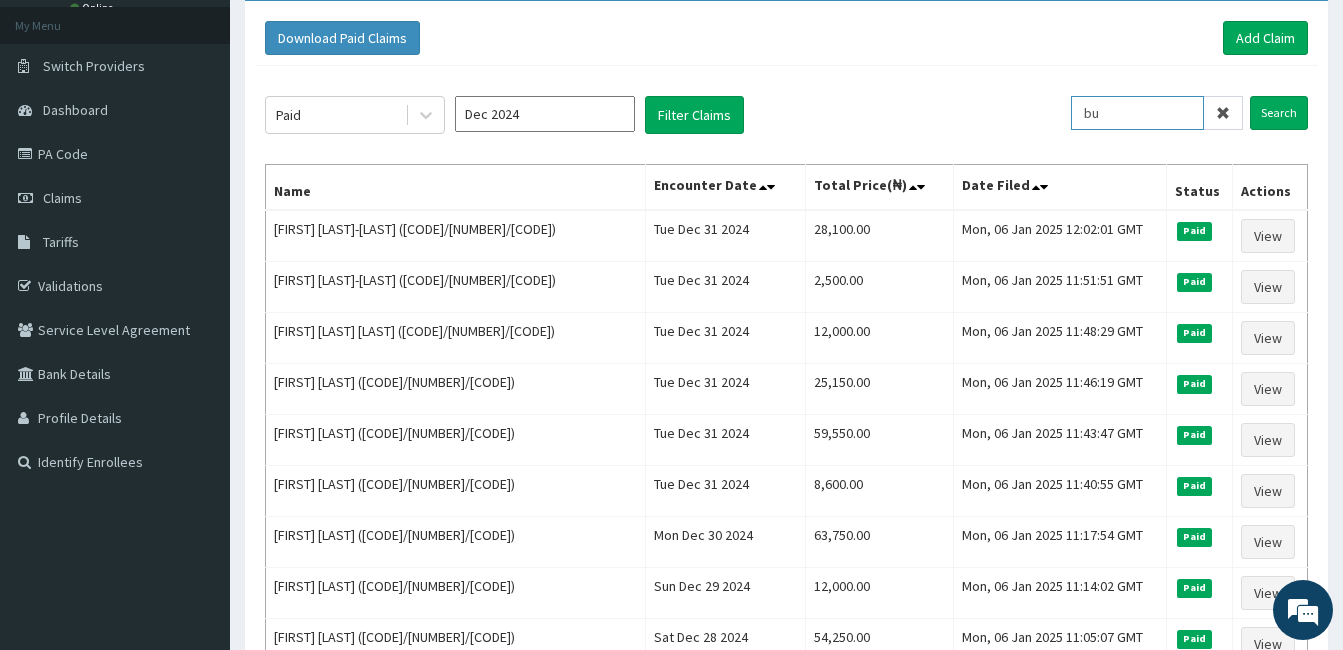 type on "b" 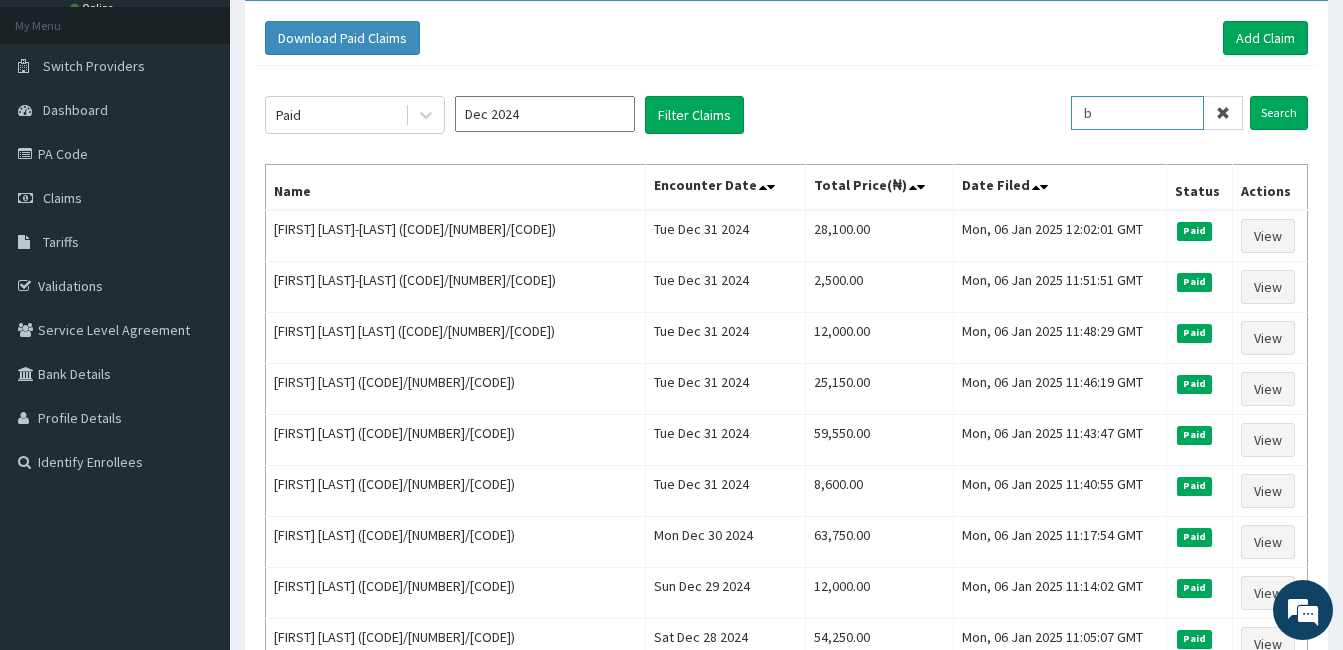 click on "b" at bounding box center (1137, 113) 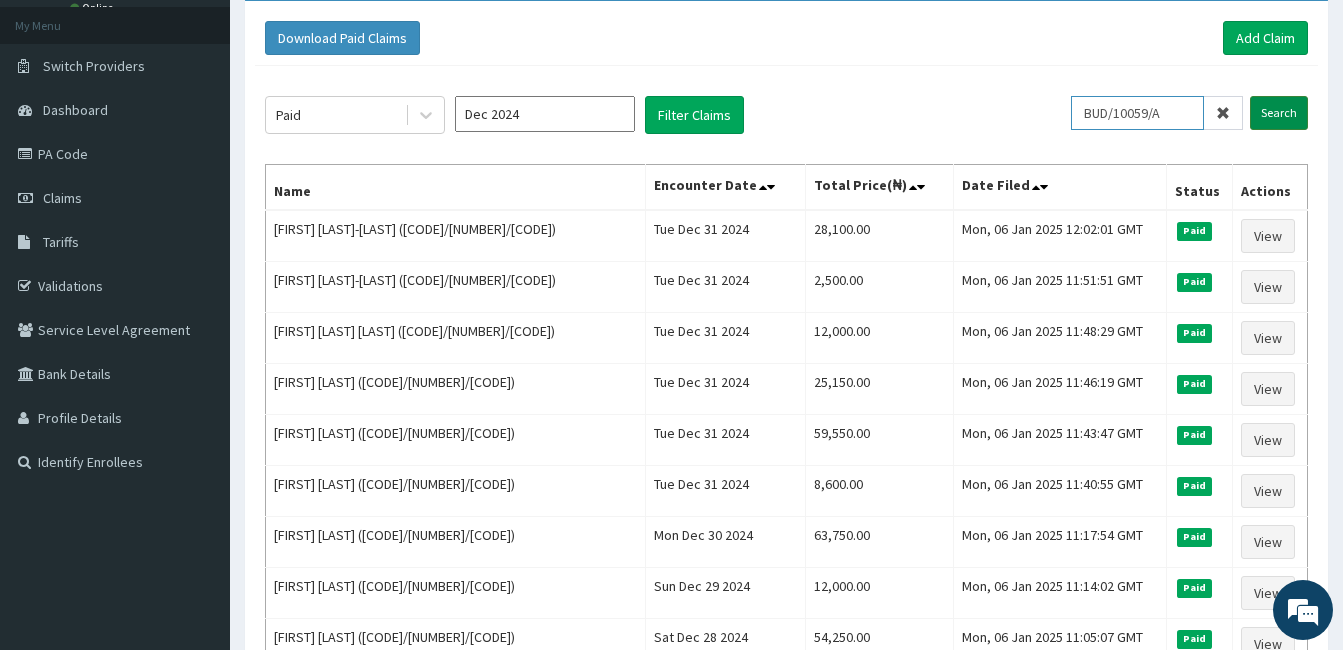 type on "BUD/10059/A" 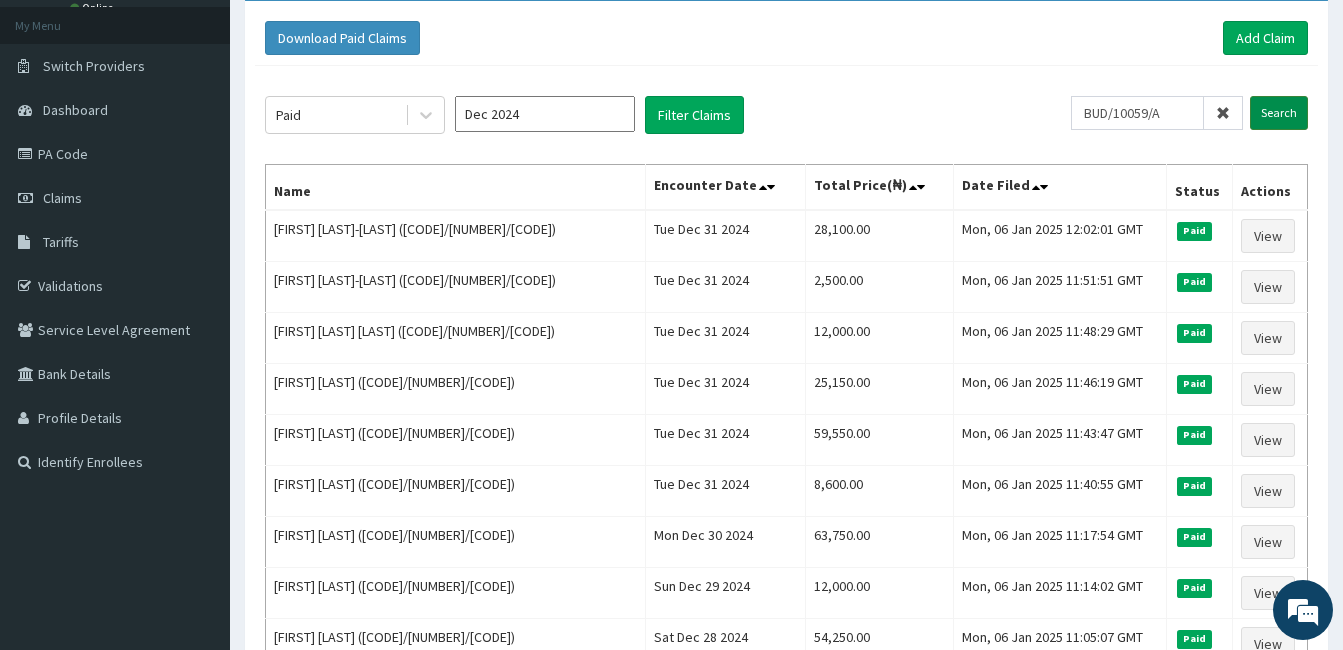 click on "Search" at bounding box center [1279, 113] 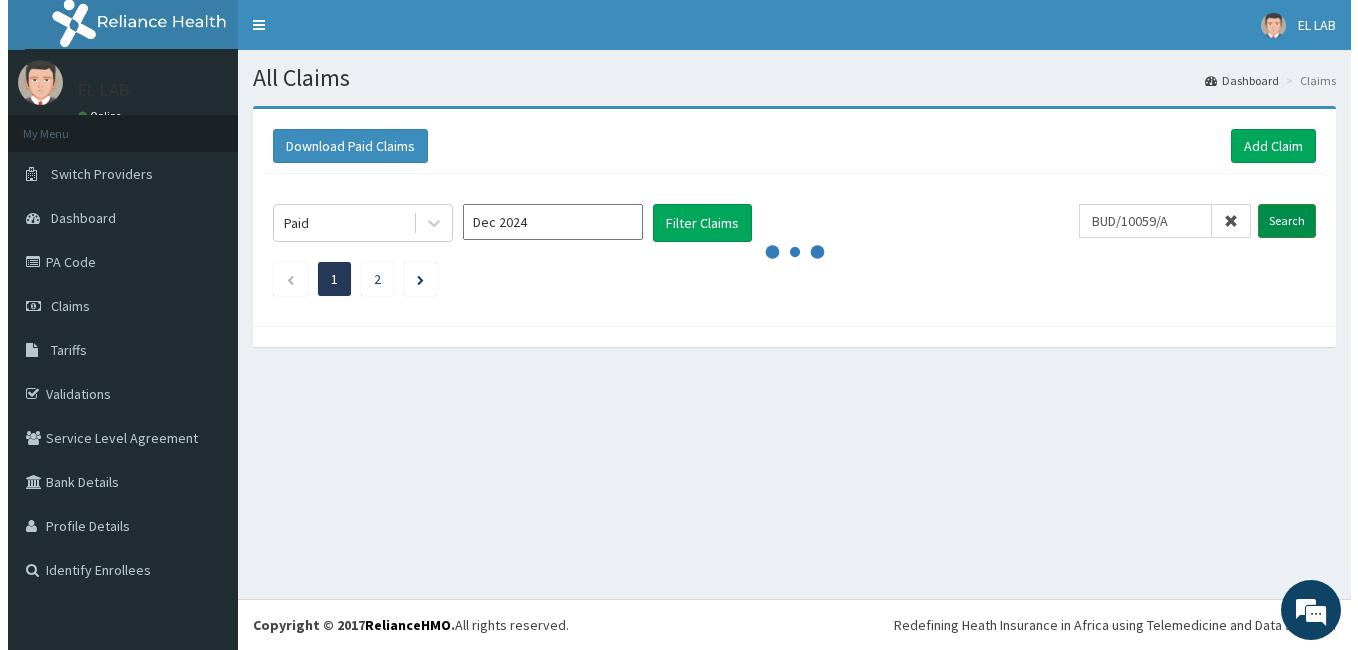 scroll, scrollTop: 0, scrollLeft: 0, axis: both 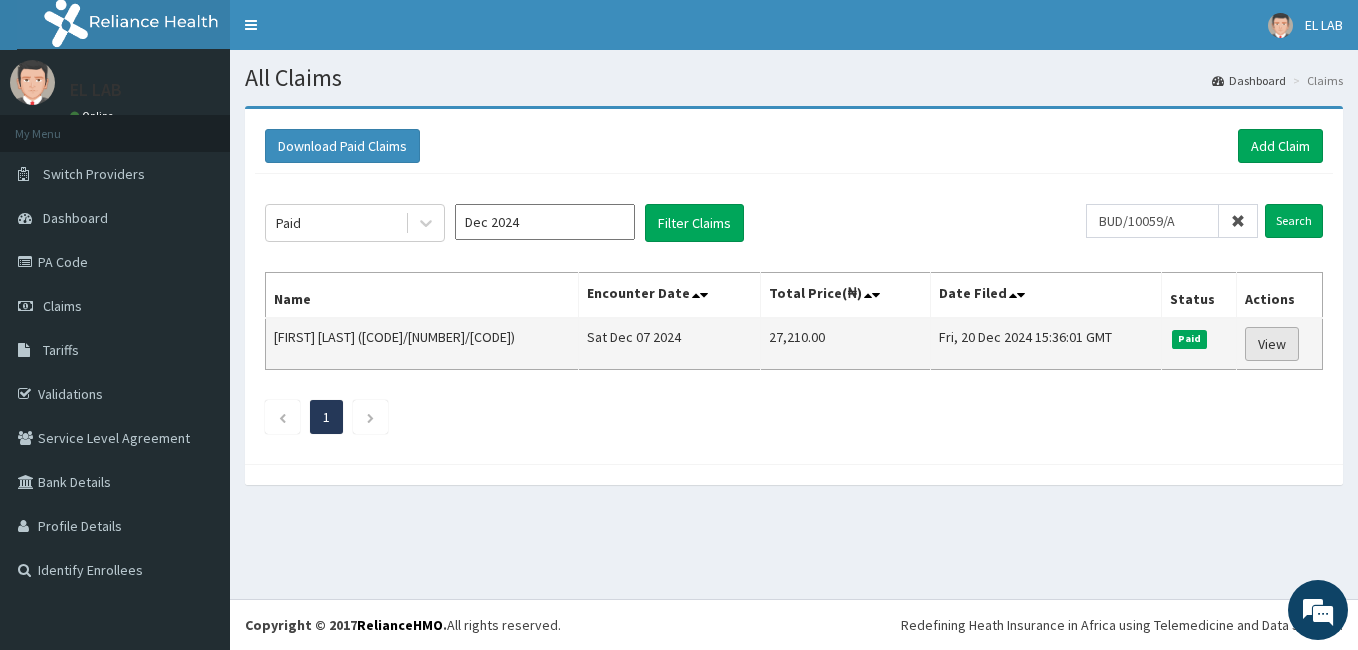 click on "View" at bounding box center (1272, 344) 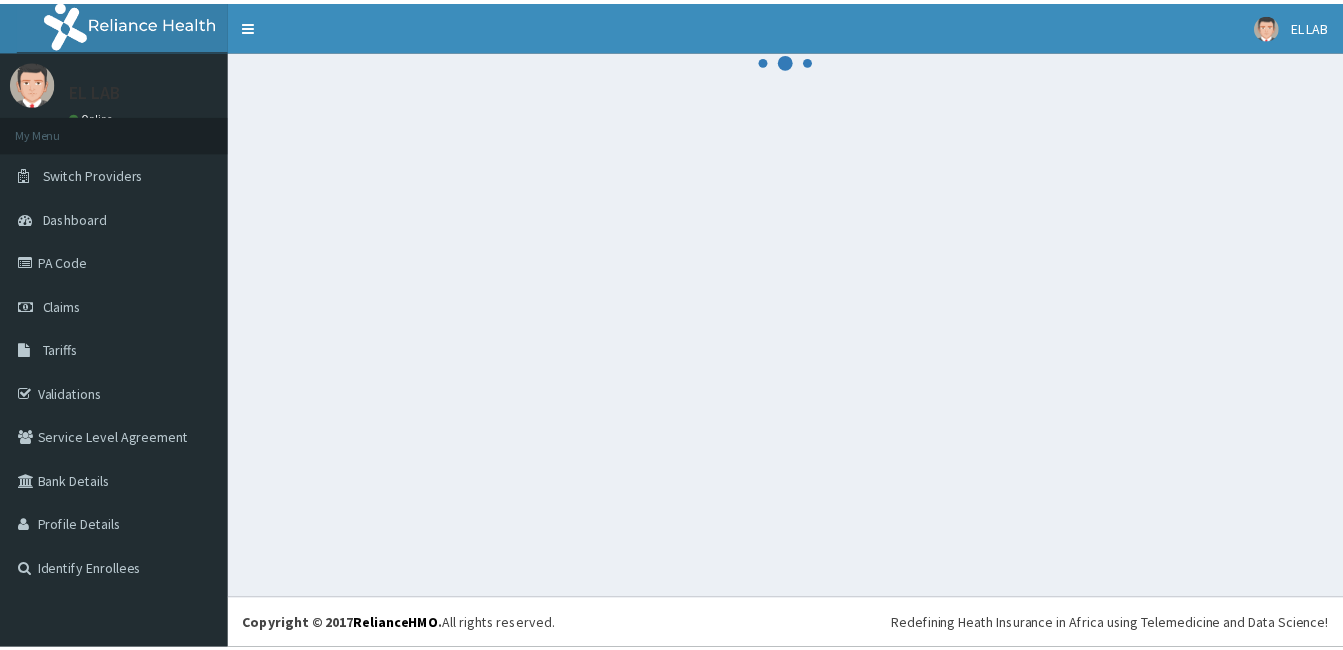 scroll, scrollTop: 0, scrollLeft: 0, axis: both 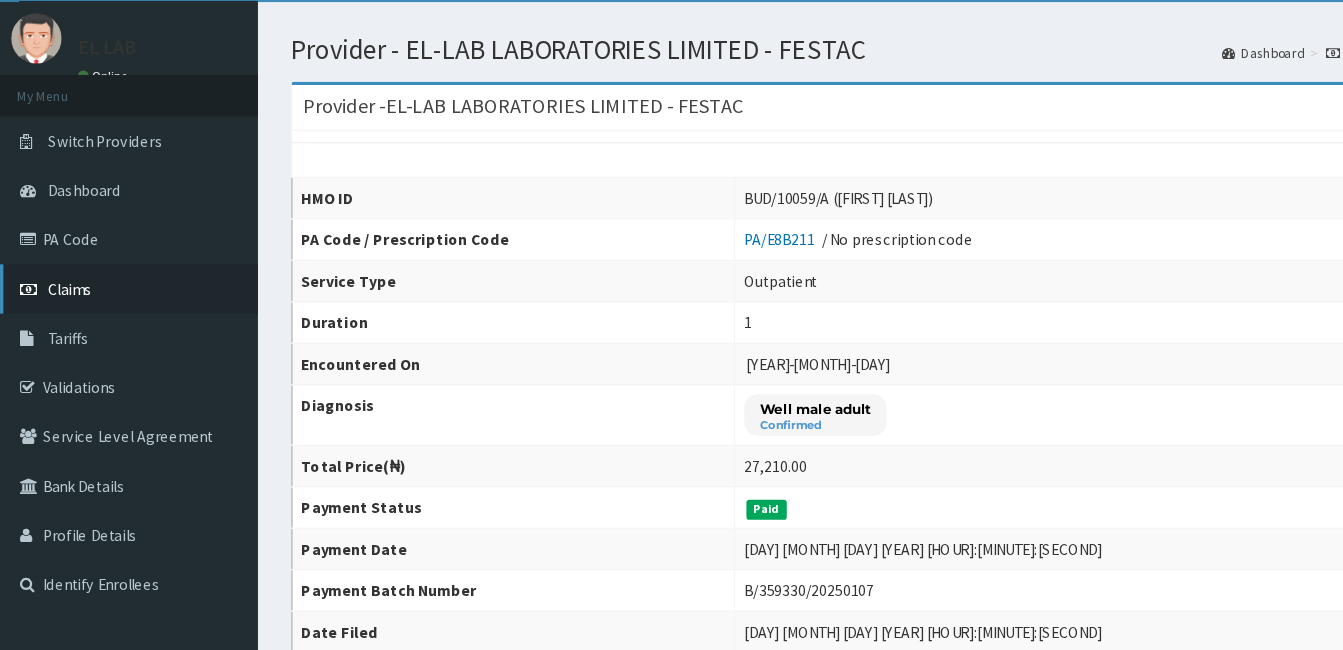 click on "Claims" at bounding box center (62, 296) 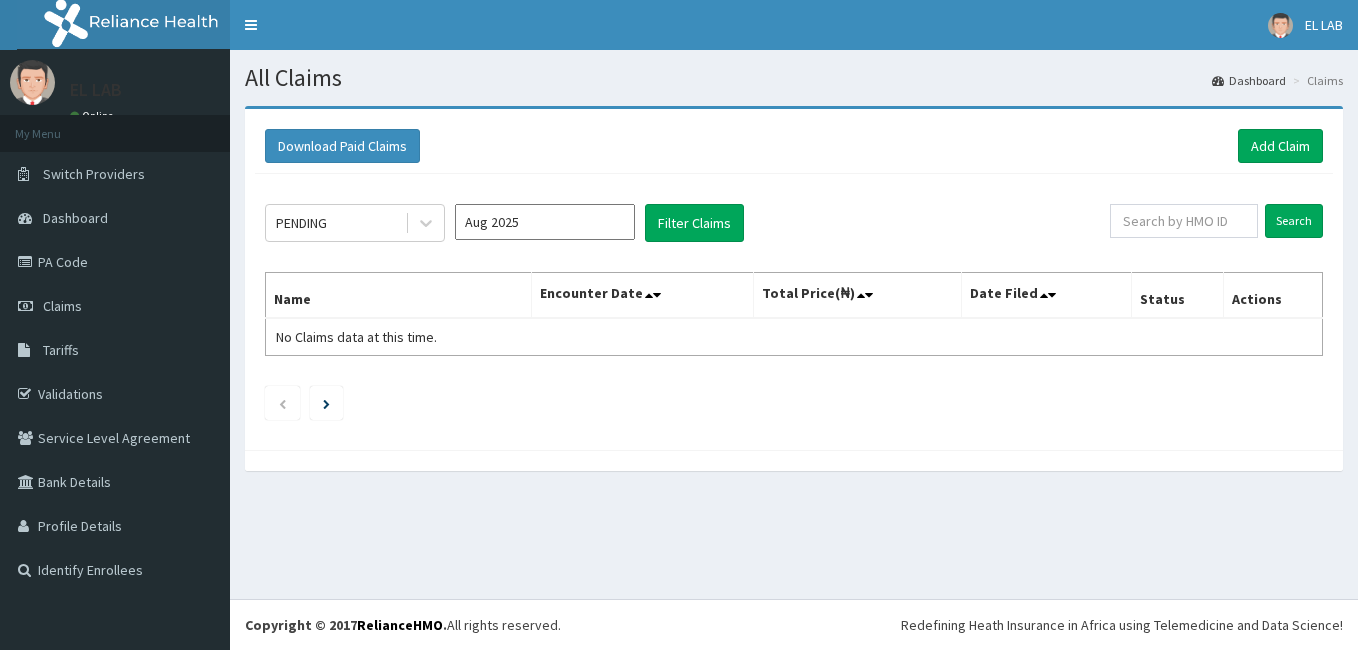 scroll, scrollTop: 0, scrollLeft: 0, axis: both 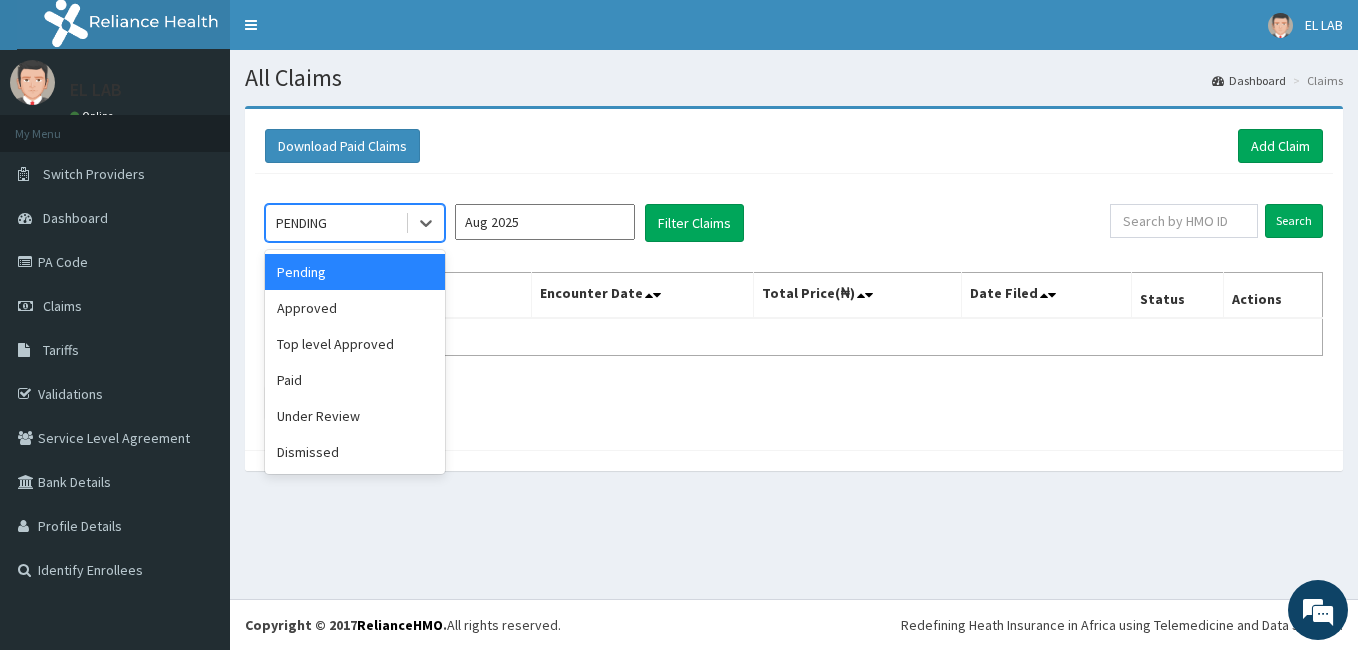 click on "PENDING" at bounding box center (335, 223) 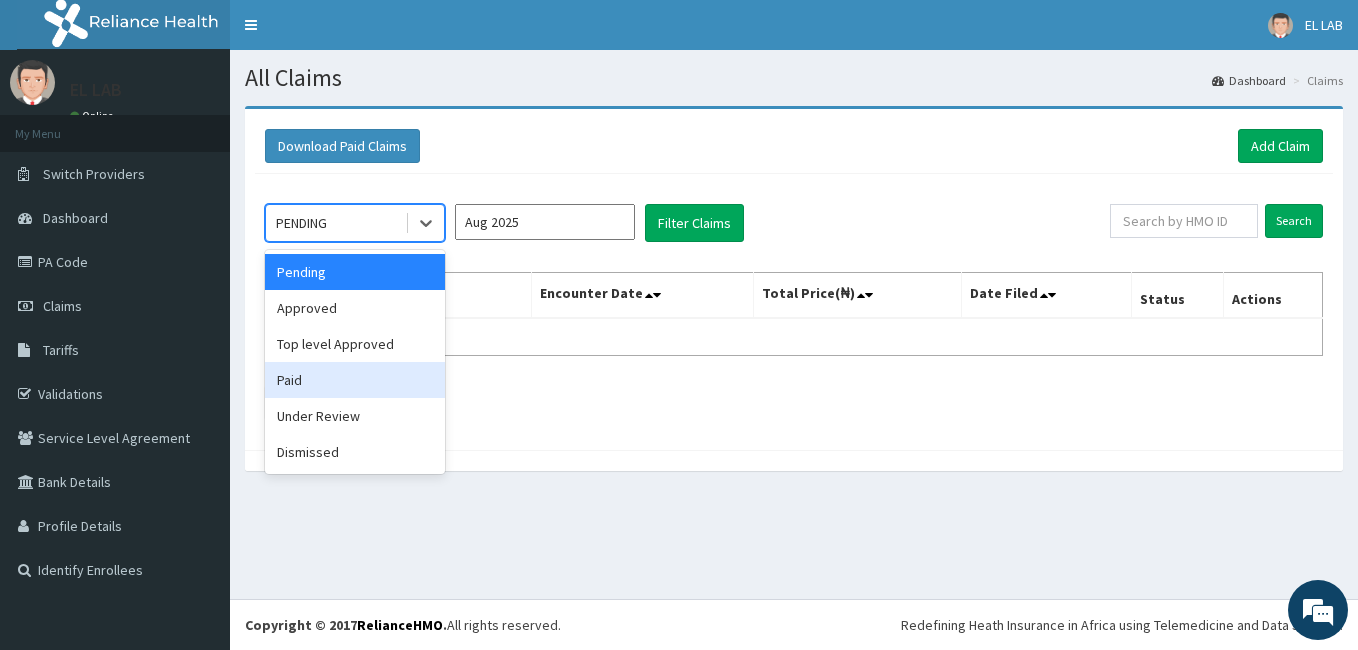 click on "Paid" at bounding box center (355, 380) 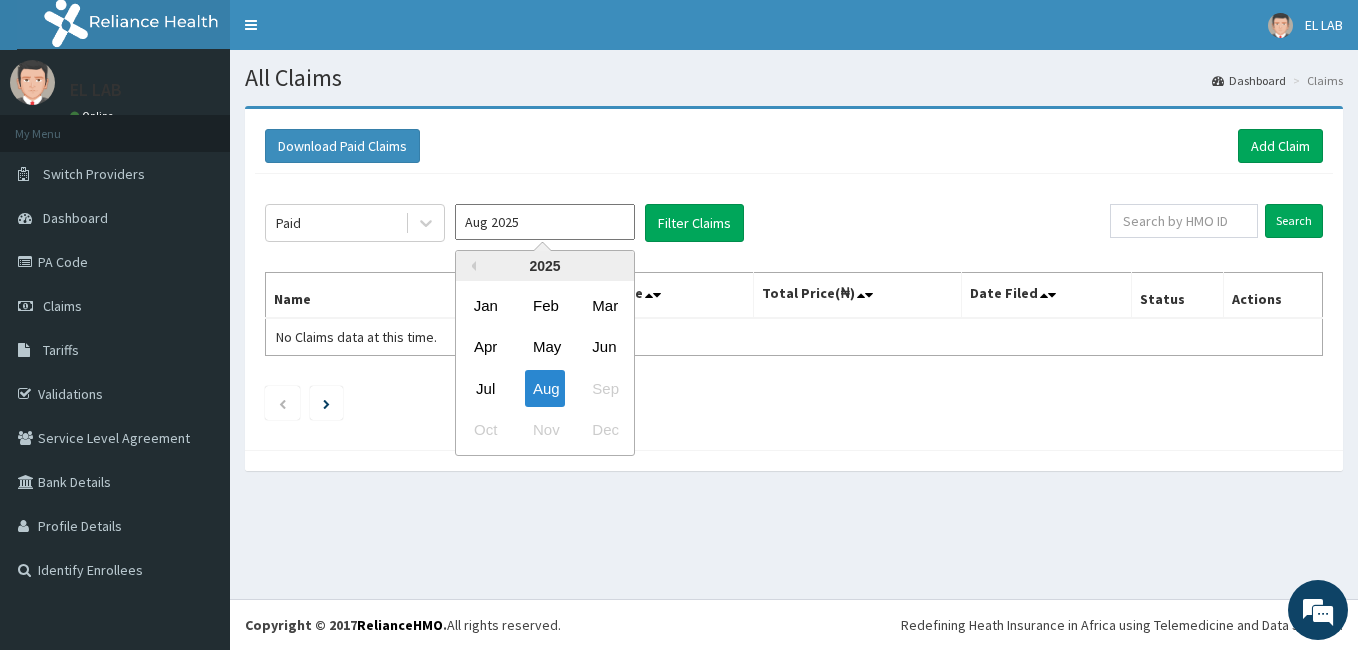 click on "Aug 2025" at bounding box center (545, 222) 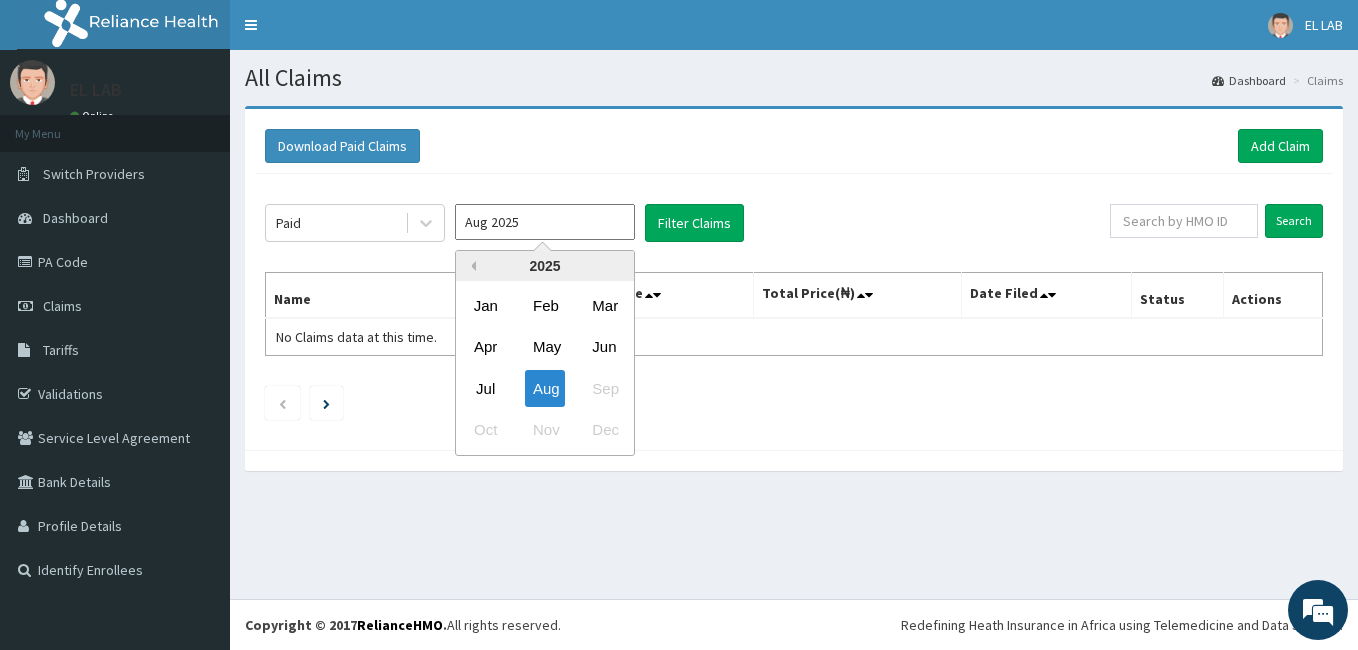 click on "Previous Year" at bounding box center [471, 266] 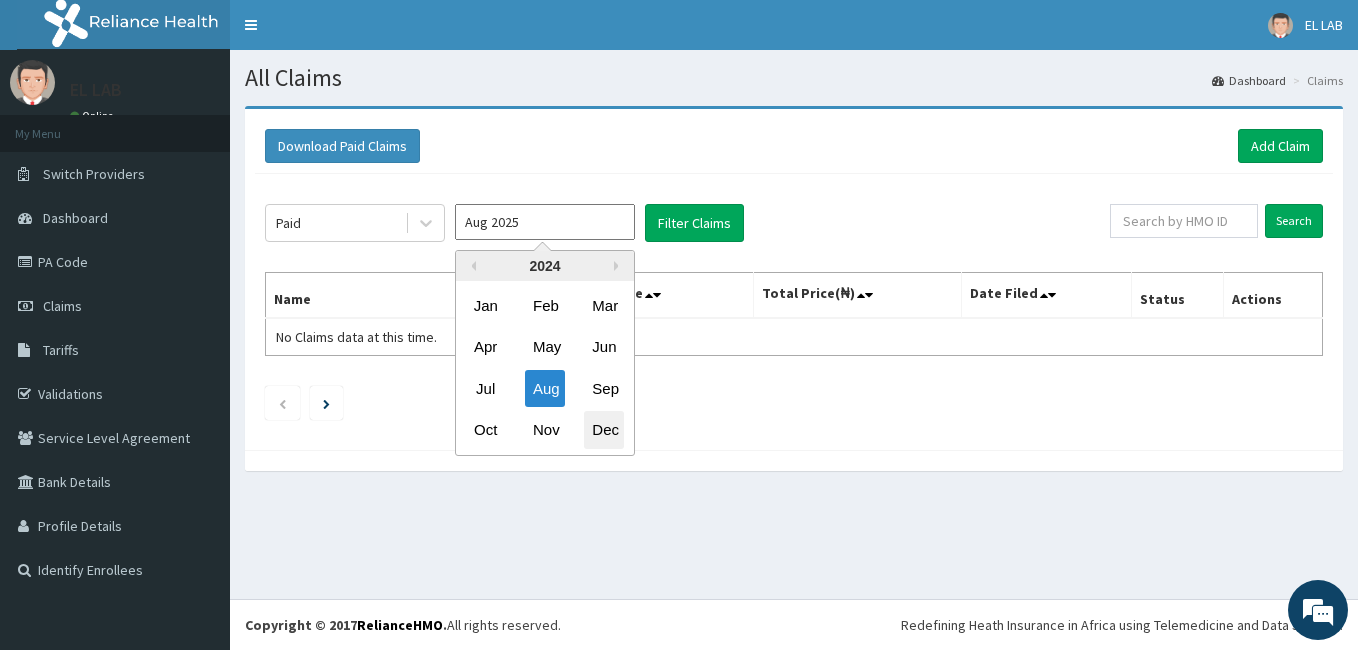 click on "Dec" at bounding box center [604, 430] 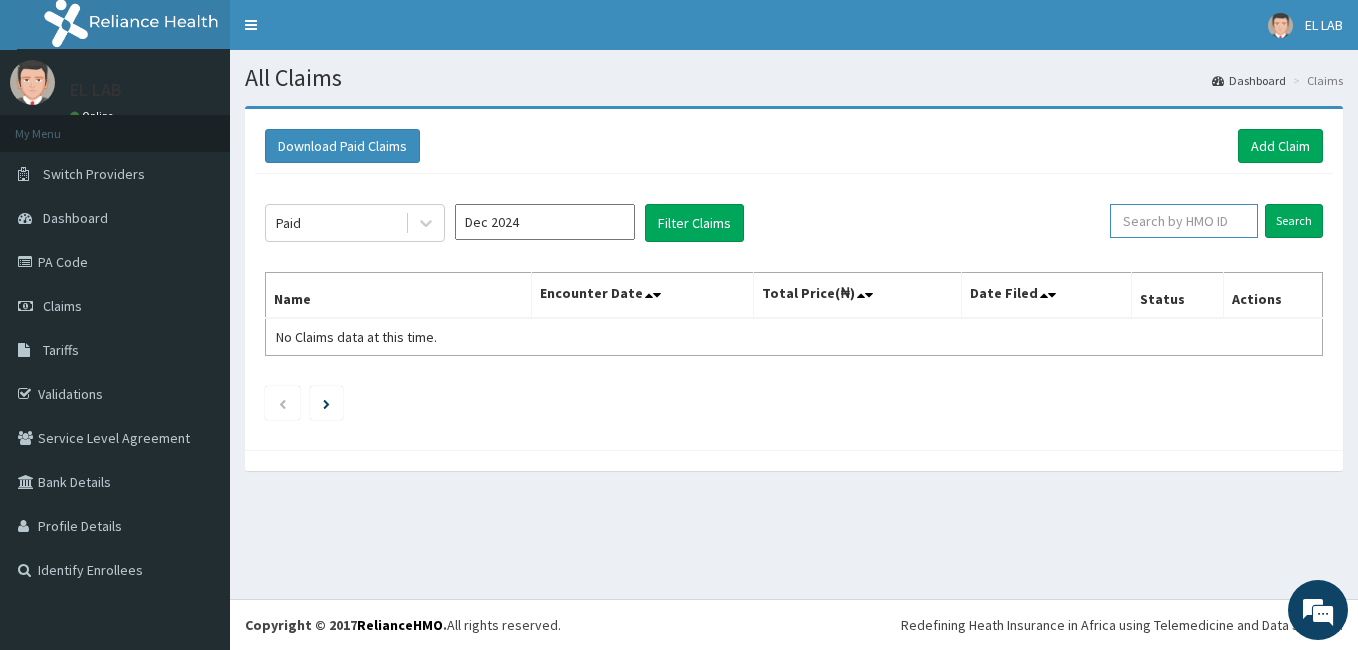 click at bounding box center (1184, 221) 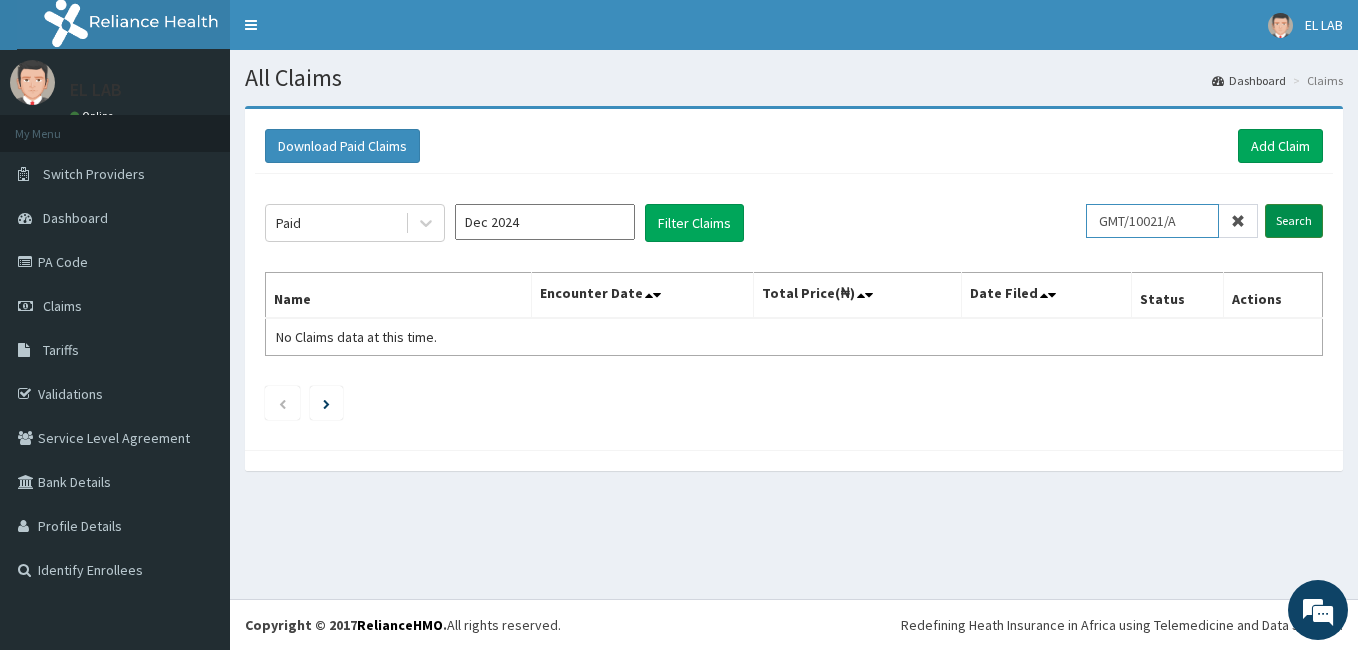 type on "GMT/10021/A" 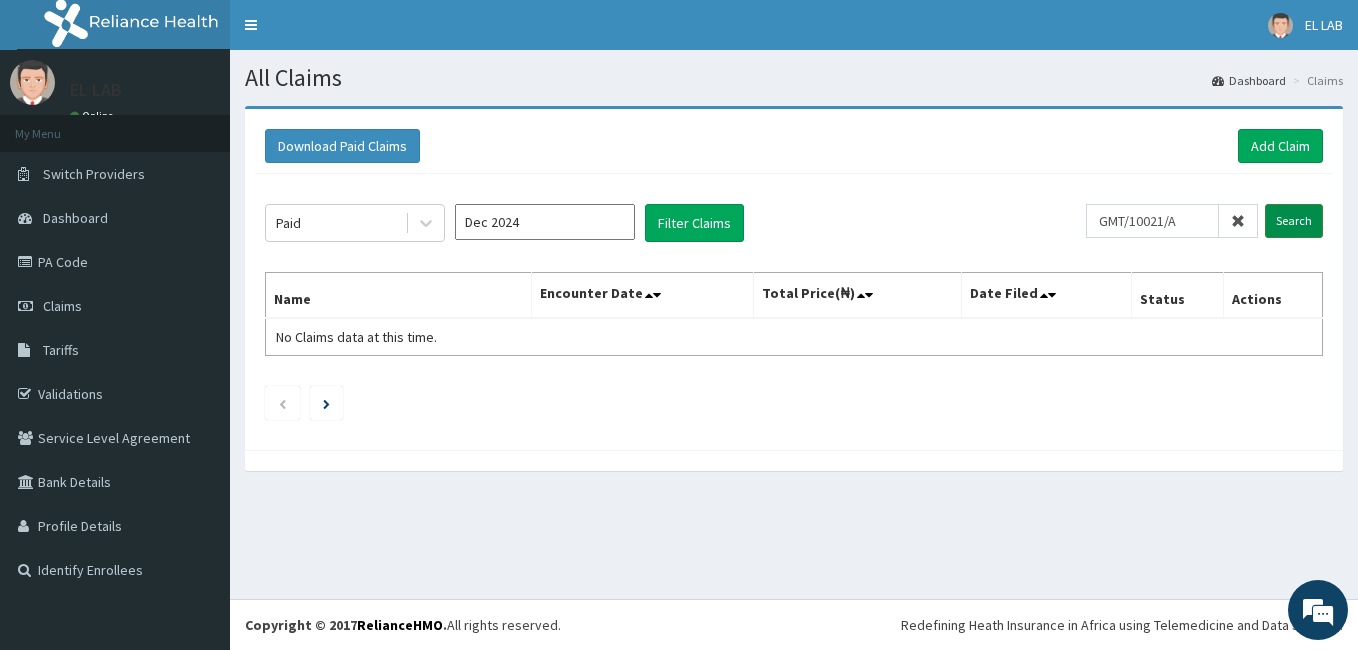 click on "Search" at bounding box center [1294, 221] 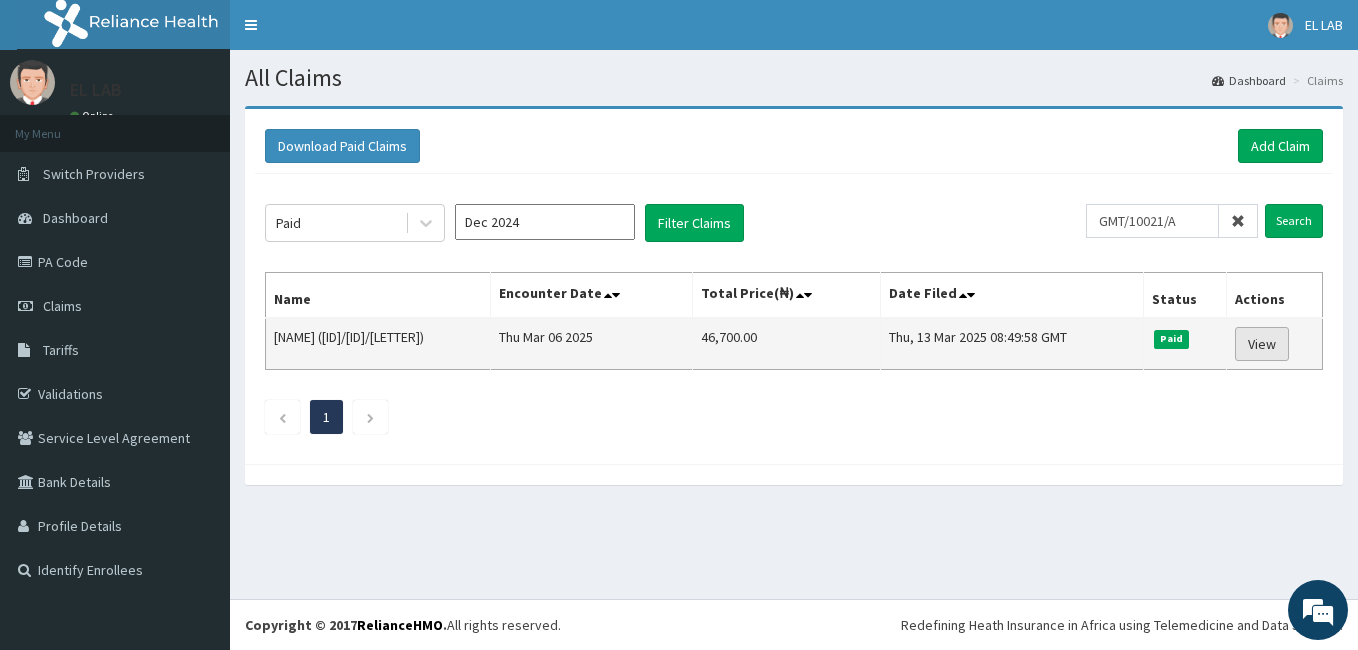click on "View" at bounding box center (1262, 344) 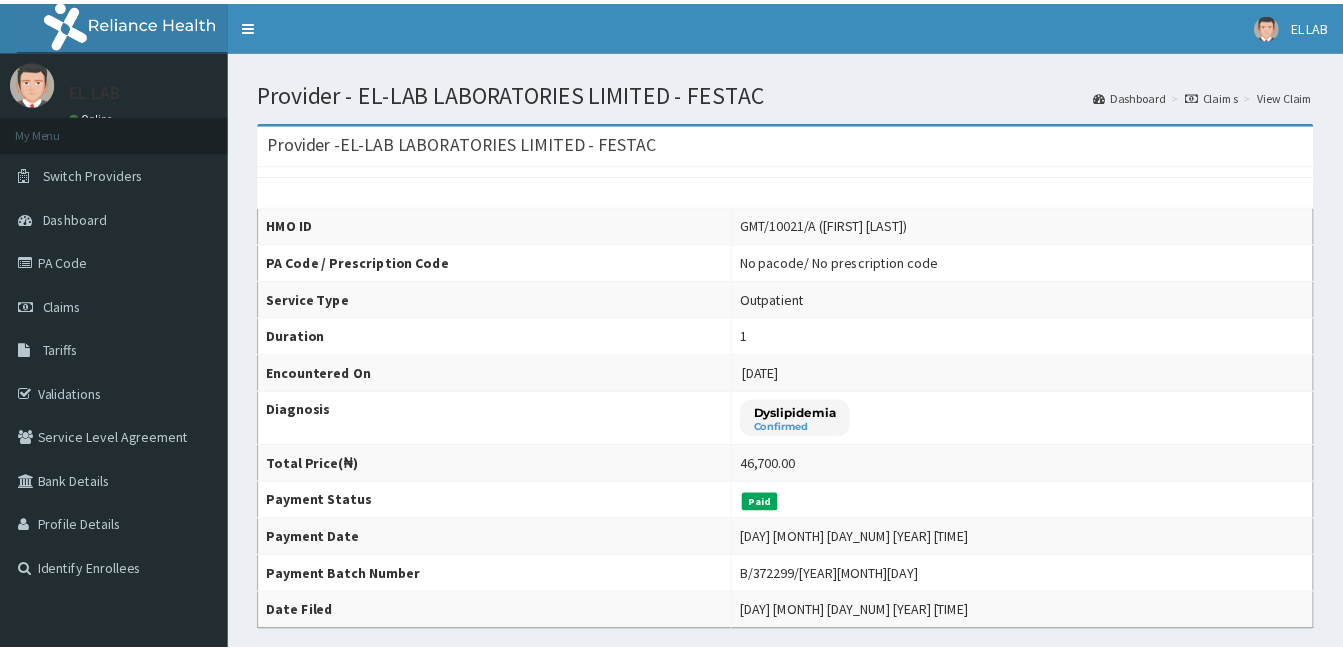 scroll, scrollTop: 0, scrollLeft: 0, axis: both 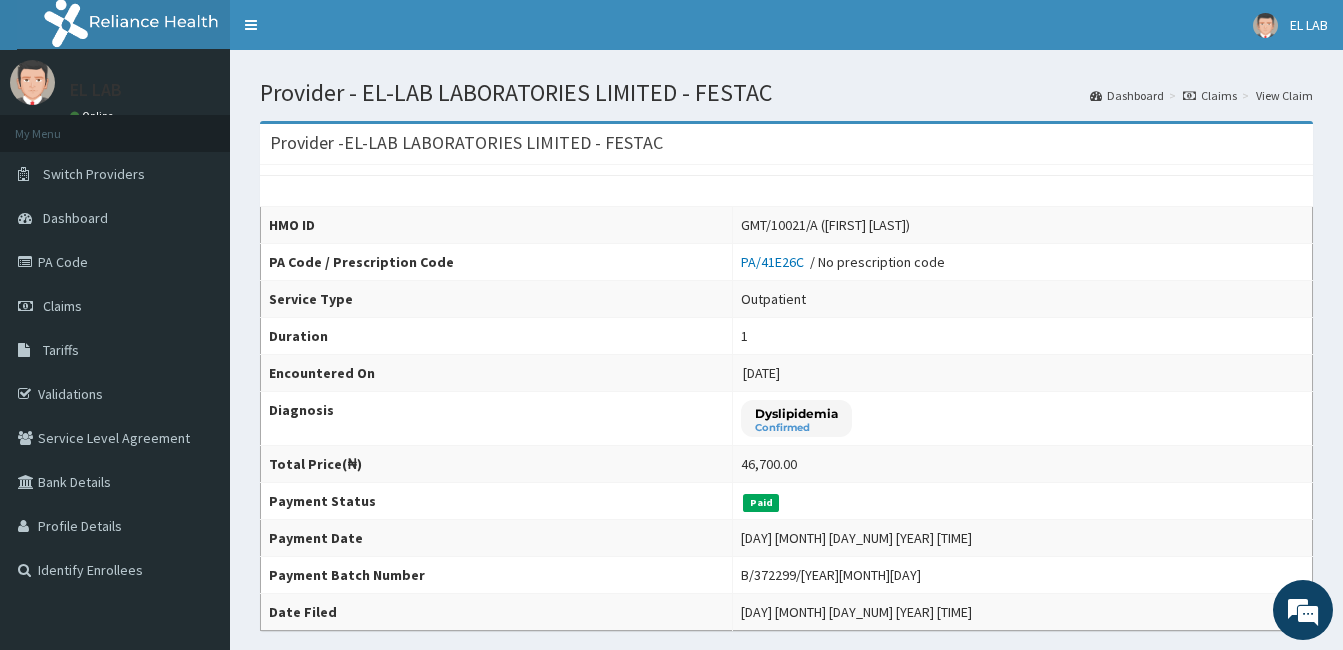 drag, startPoint x: 0, startPoint y: 0, endPoint x: 777, endPoint y: 193, distance: 800.611 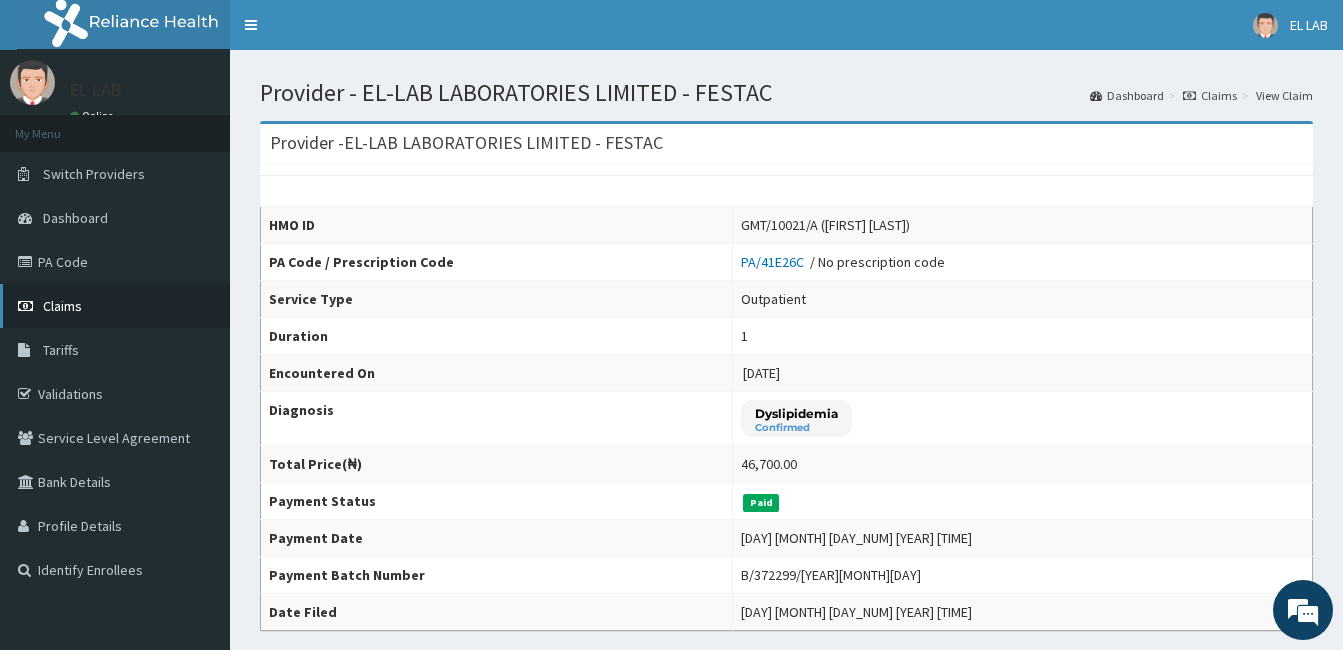 click on "Claims" at bounding box center (62, 306) 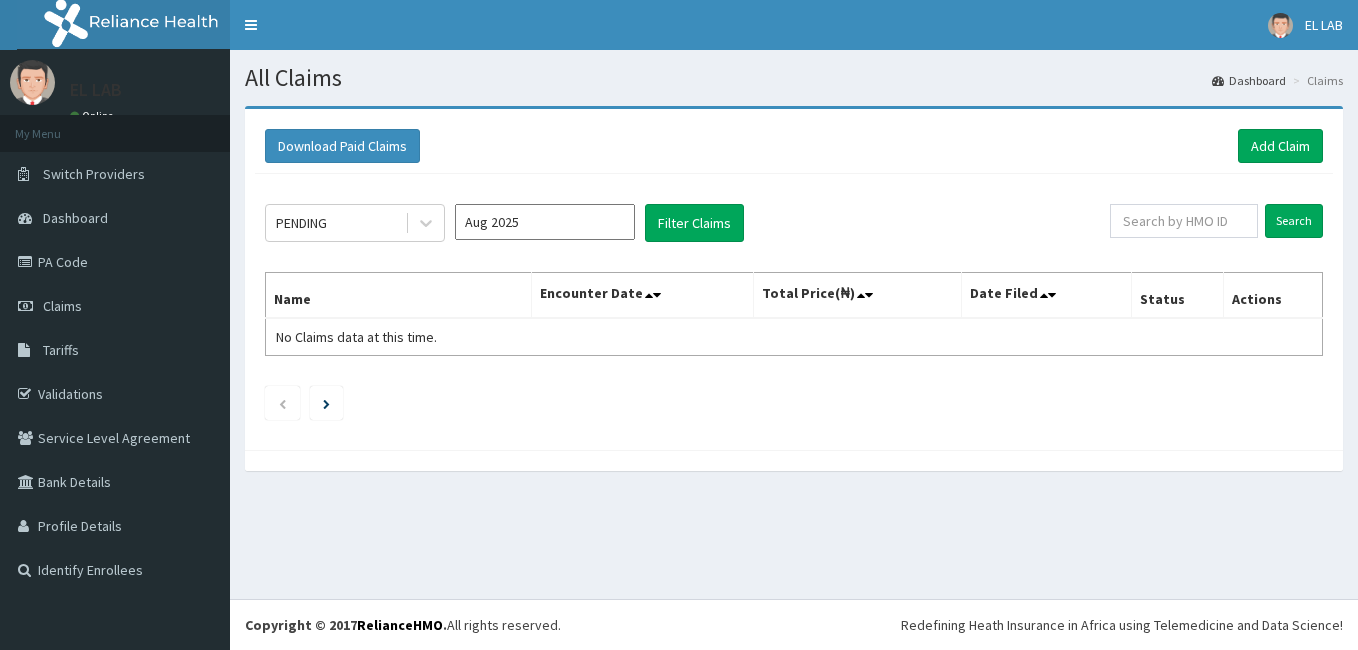 scroll, scrollTop: 0, scrollLeft: 0, axis: both 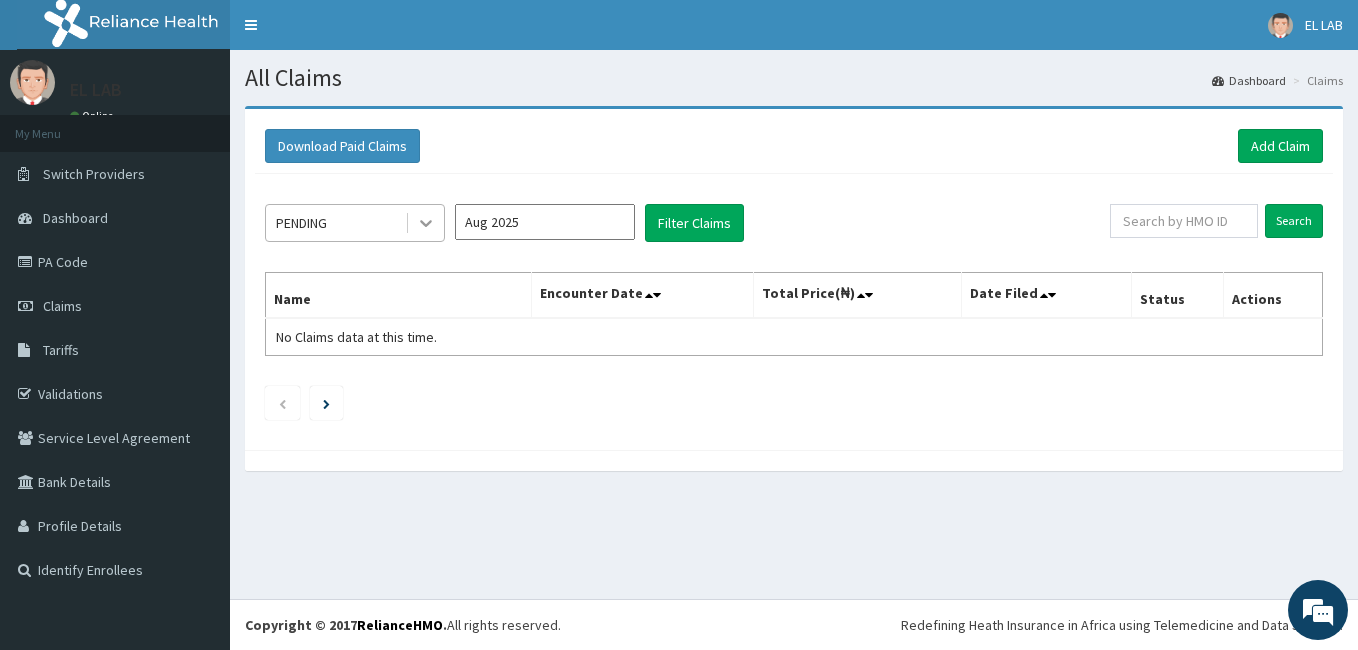 click at bounding box center [426, 223] 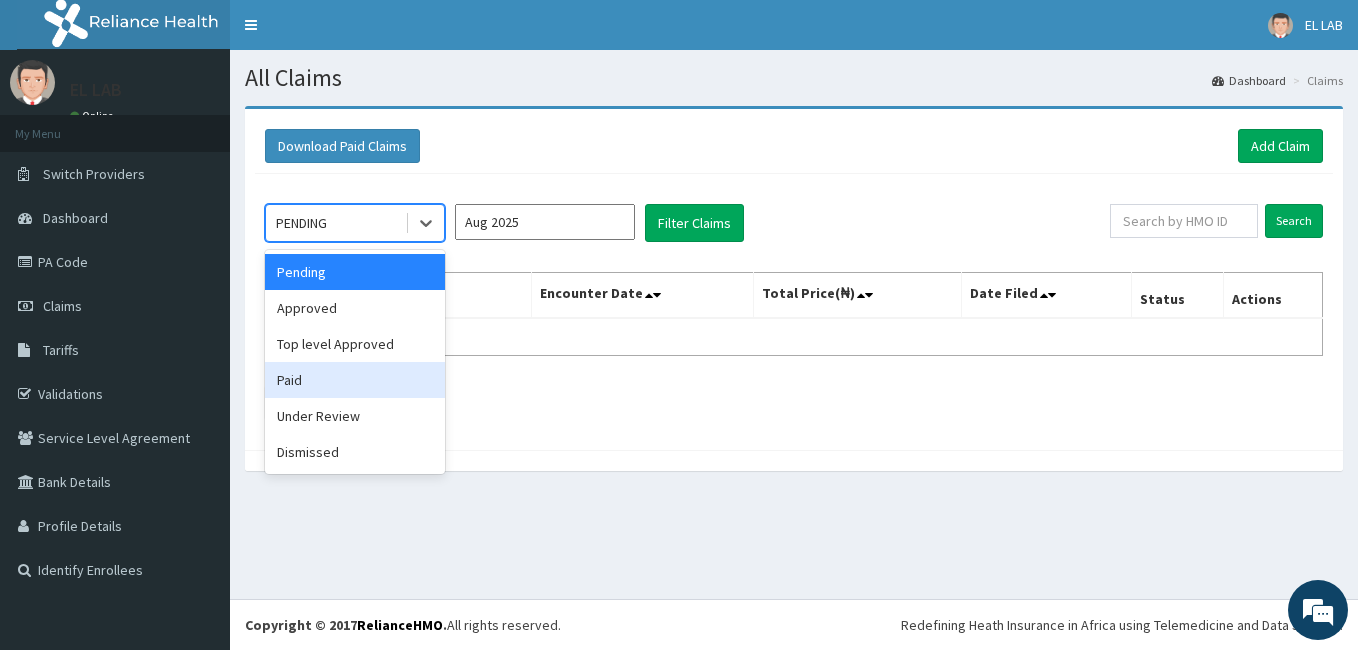 click on "Paid" at bounding box center [355, 380] 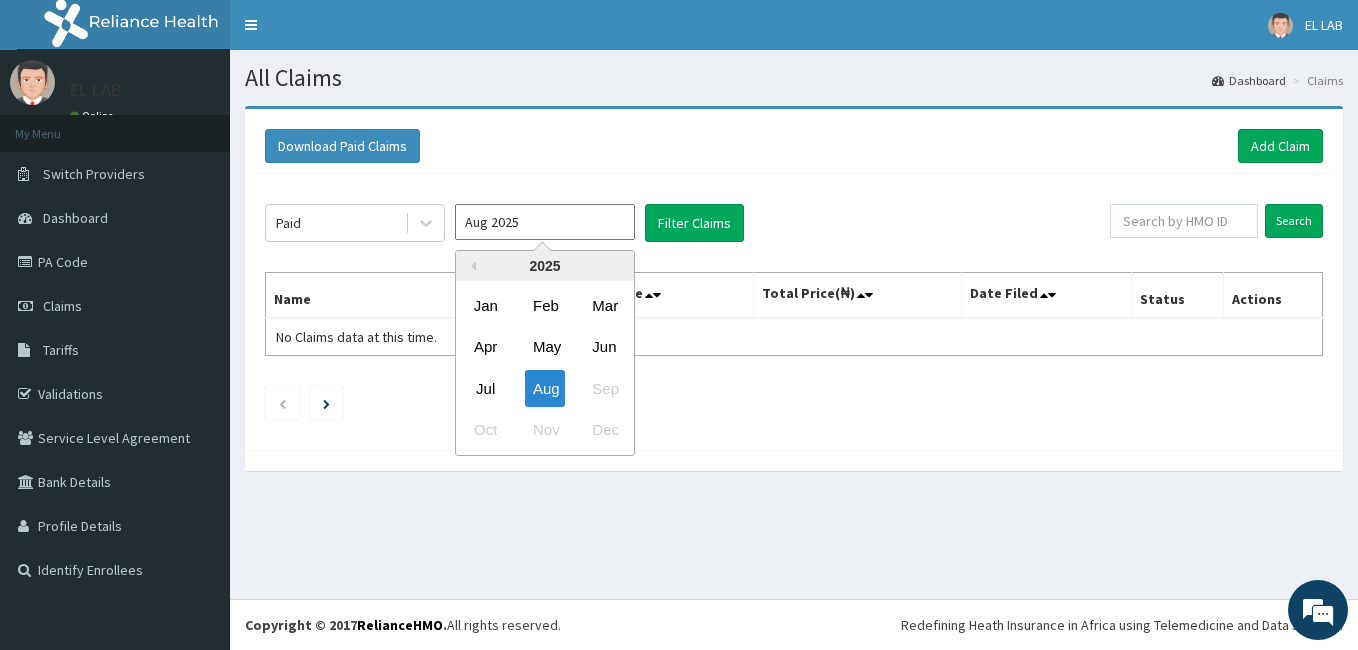 click on "Aug 2025" at bounding box center (545, 222) 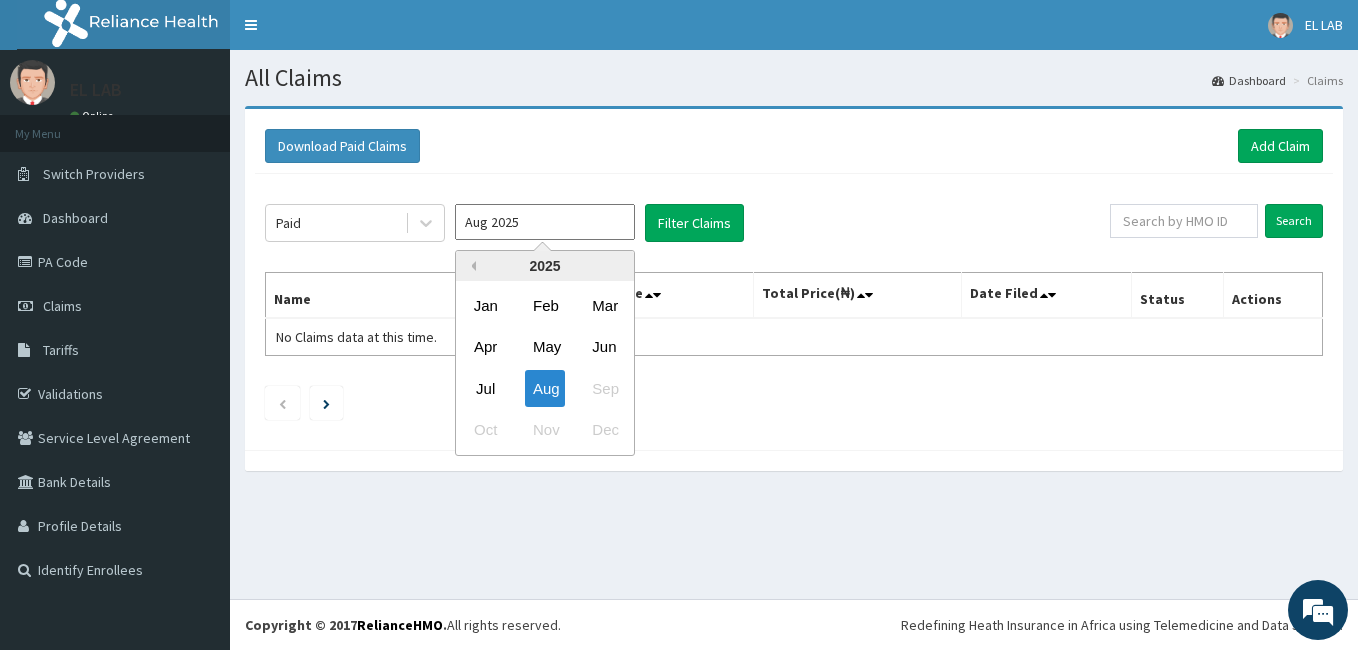 drag, startPoint x: 603, startPoint y: 230, endPoint x: 474, endPoint y: 267, distance: 134.20134 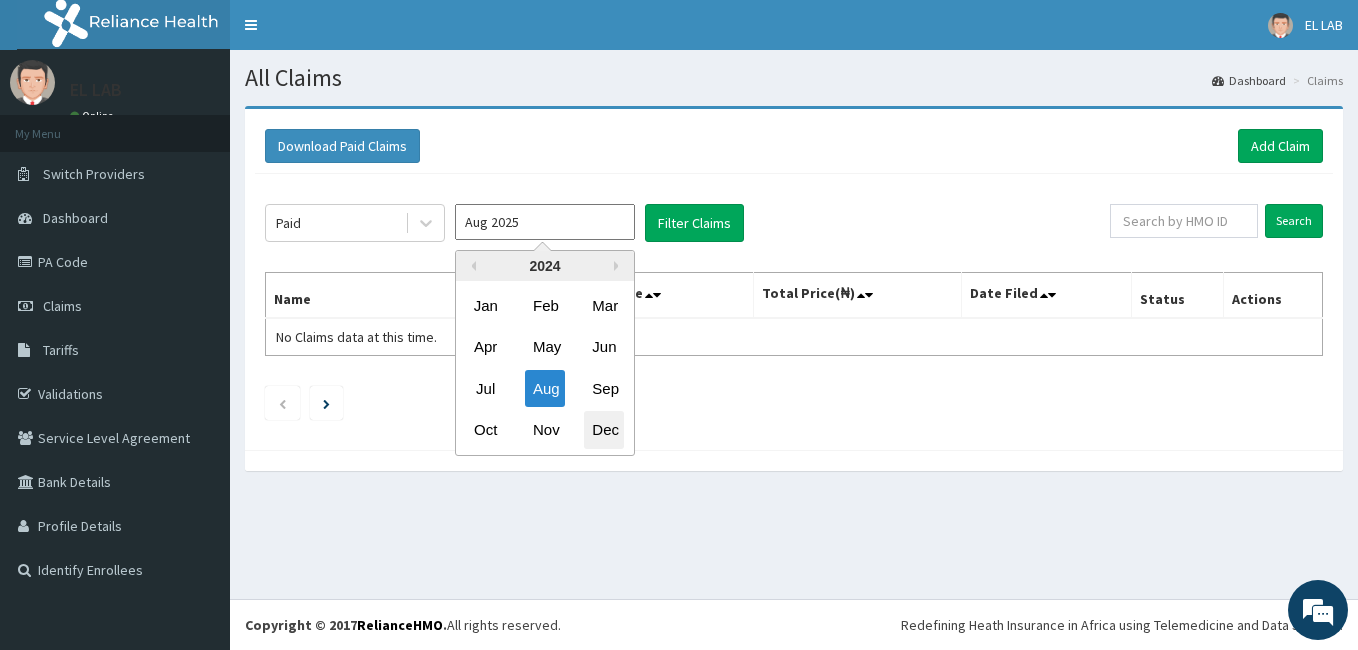 click on "Dec" at bounding box center [604, 430] 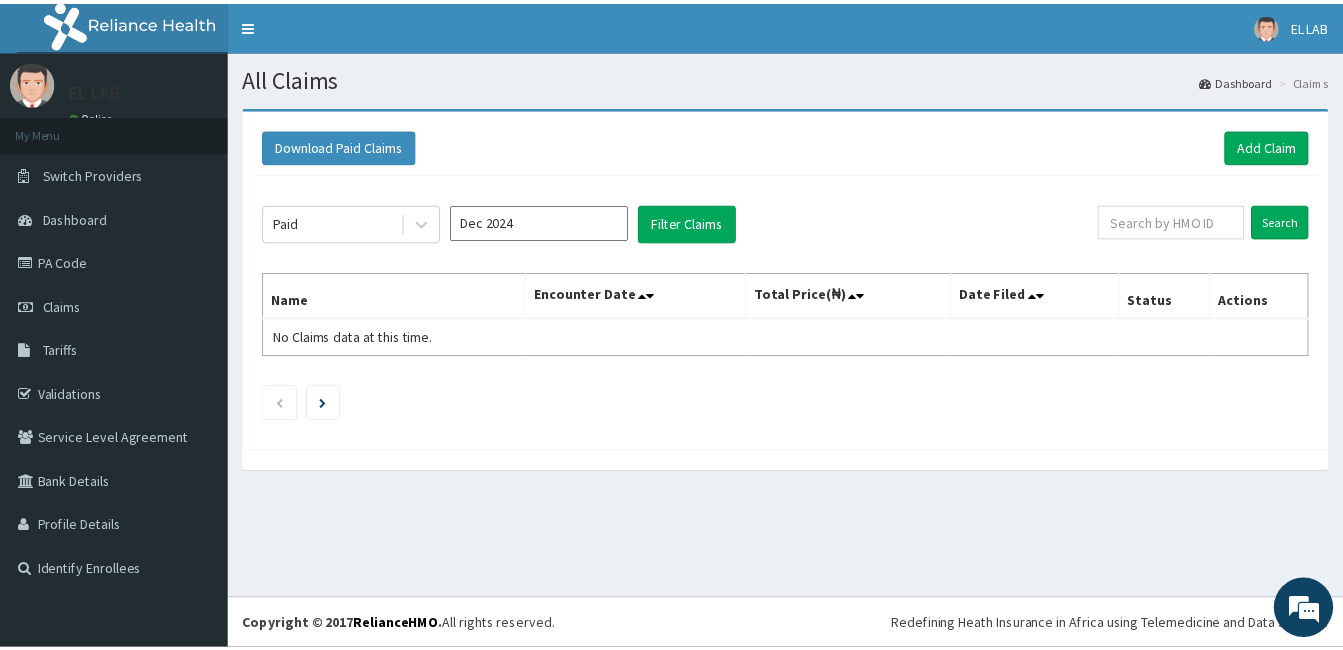 scroll, scrollTop: 0, scrollLeft: 0, axis: both 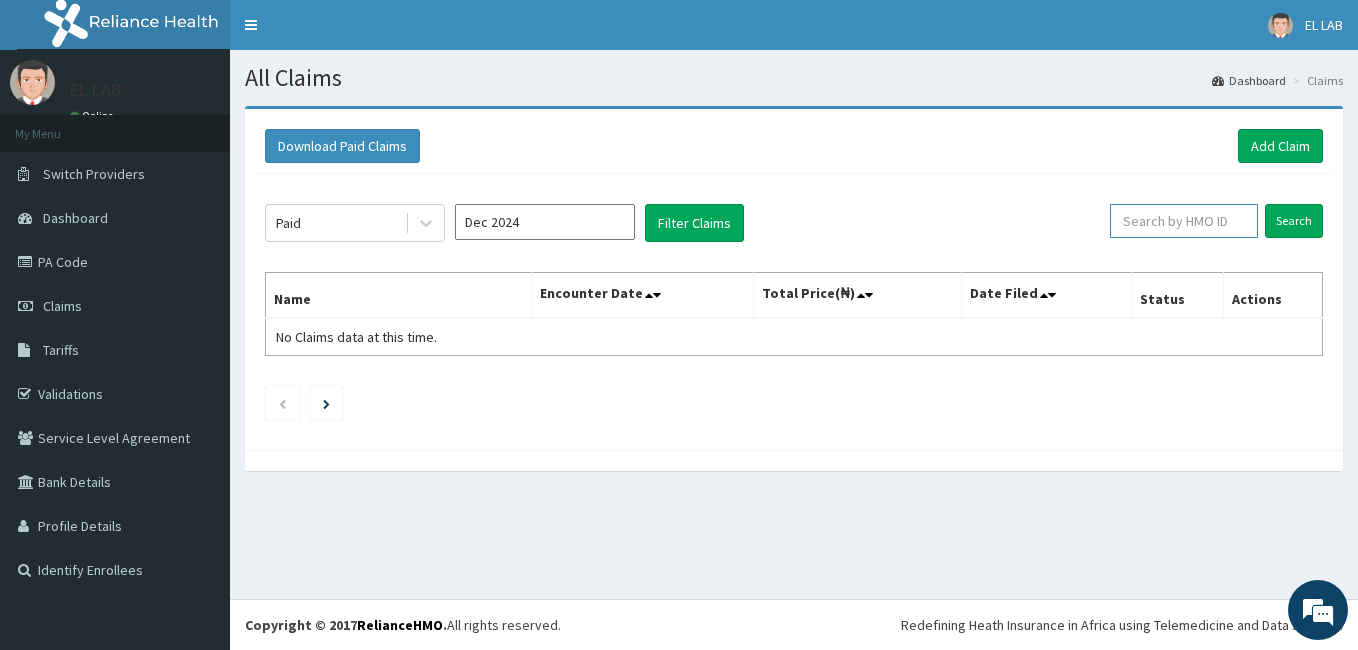 click at bounding box center [1184, 221] 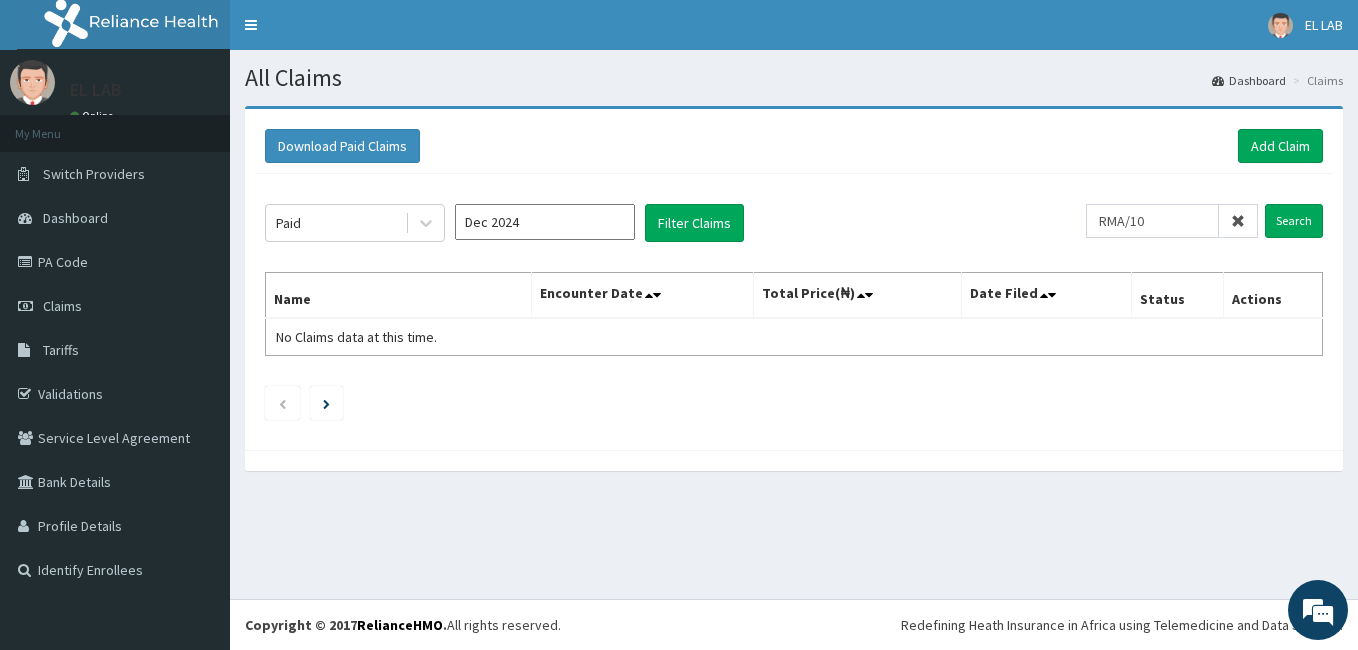 click on "Paid [MON] [YYYY] Filter Claims RMA/10027 Search Name Encounter Date Total Price(₦) Date Filed Status Actions No Claims data at this time." 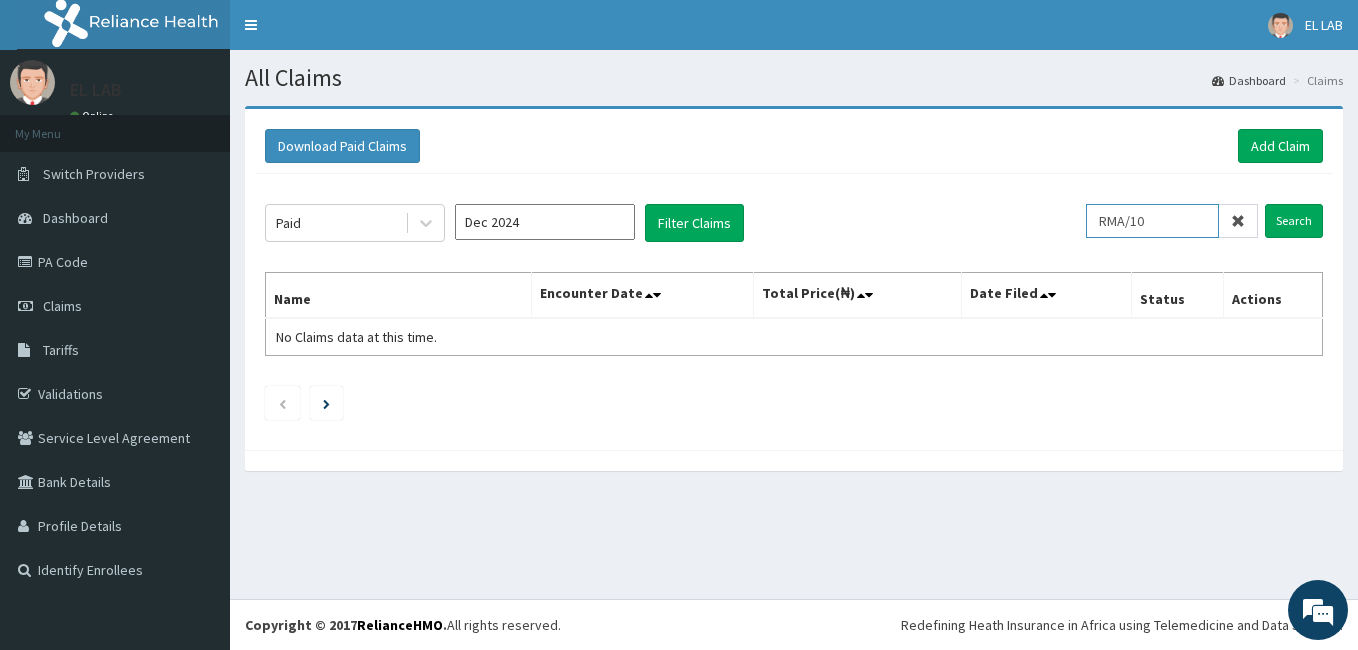 click on "RMA/10" at bounding box center [1152, 221] 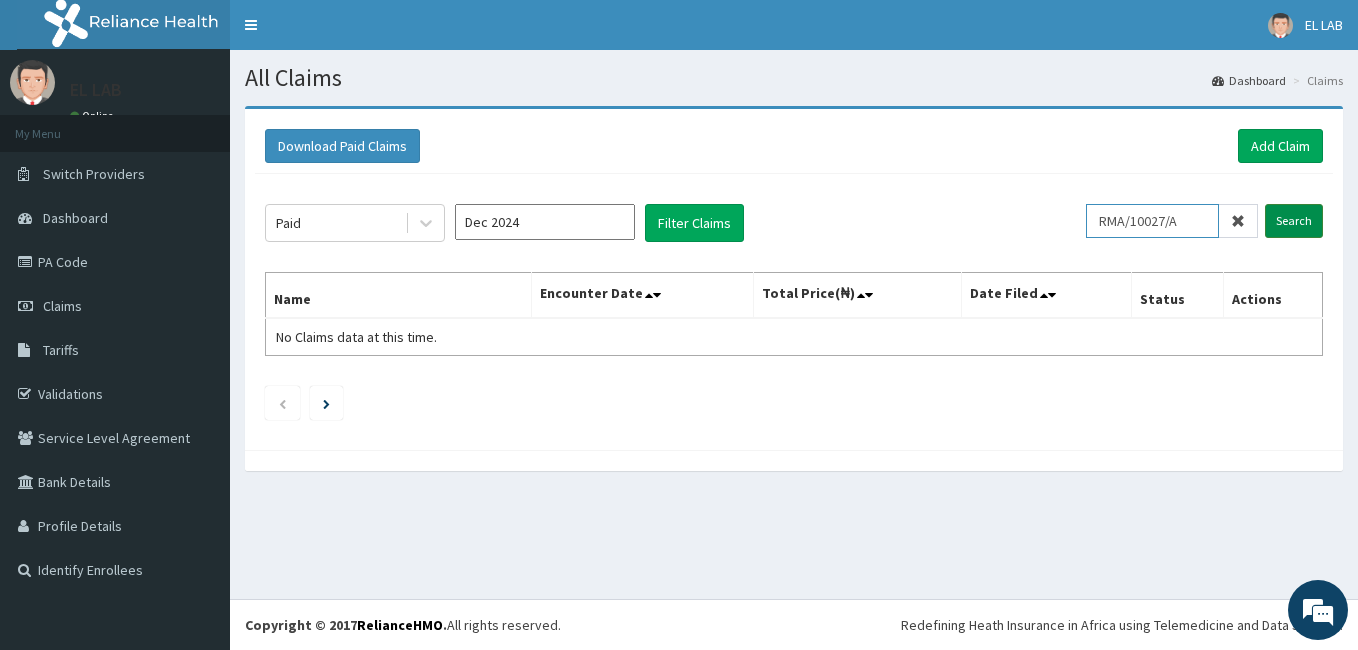type on "RMA/10027/A" 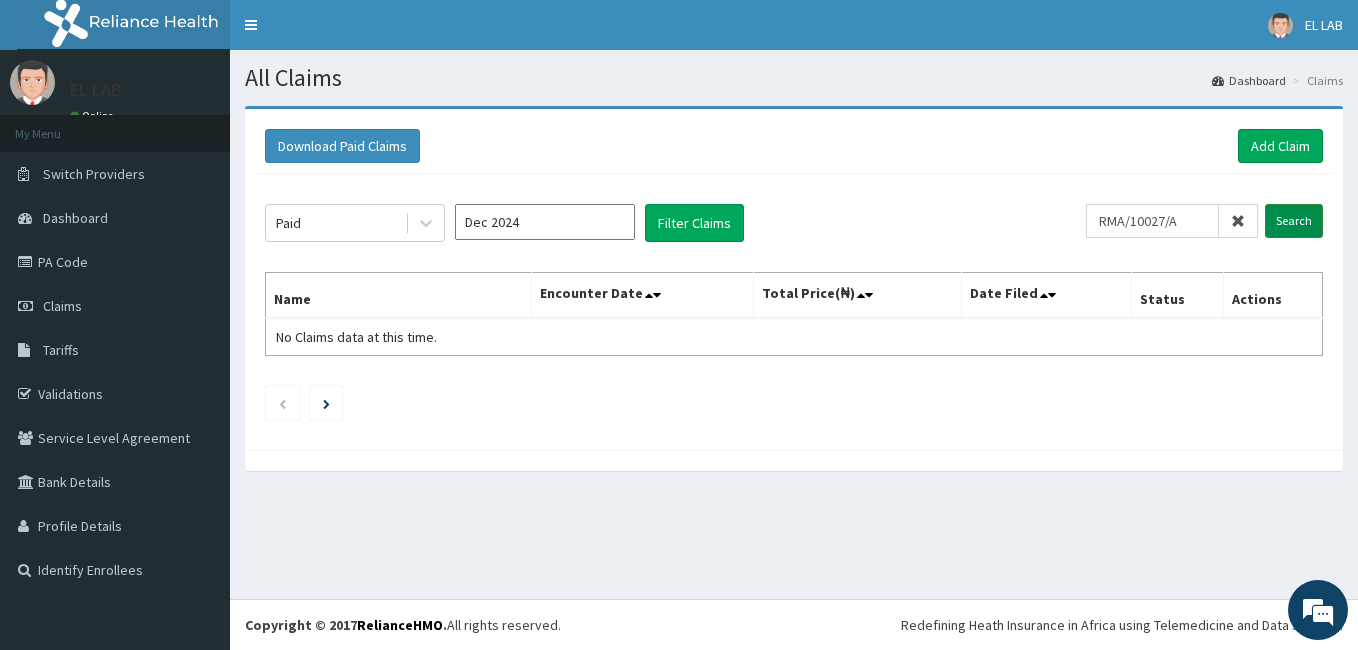 click on "Search" at bounding box center [1294, 221] 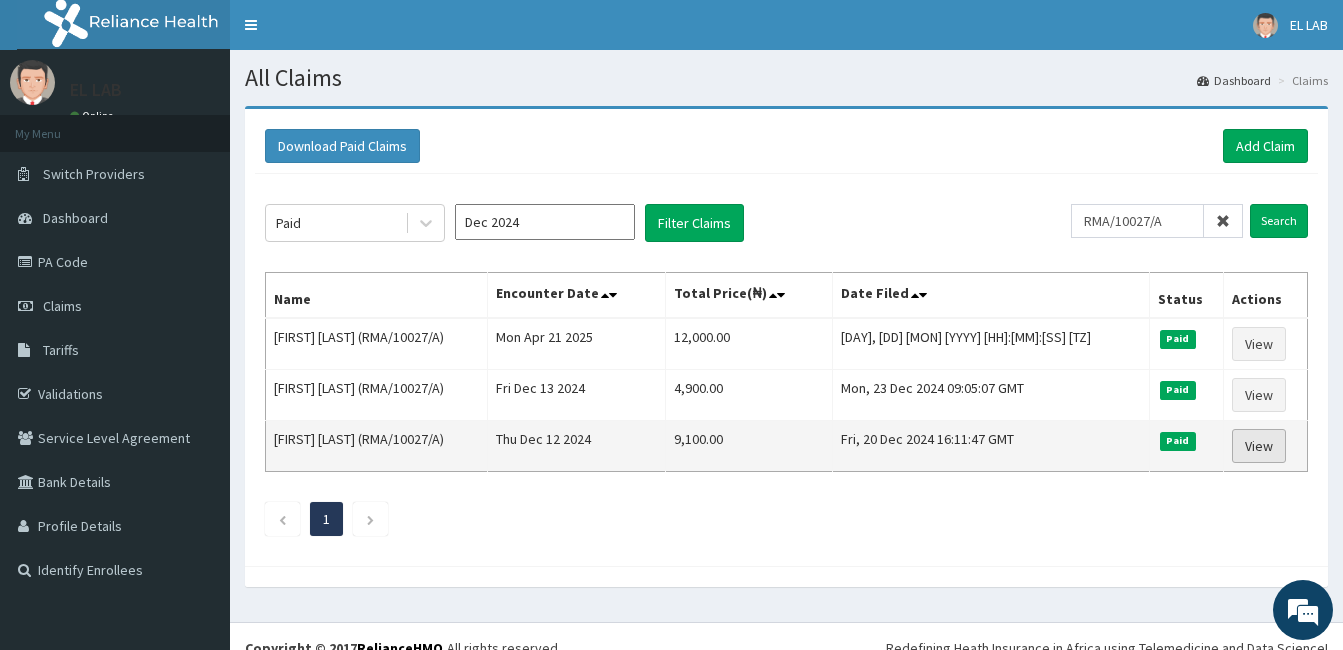 click on "View" at bounding box center (1259, 446) 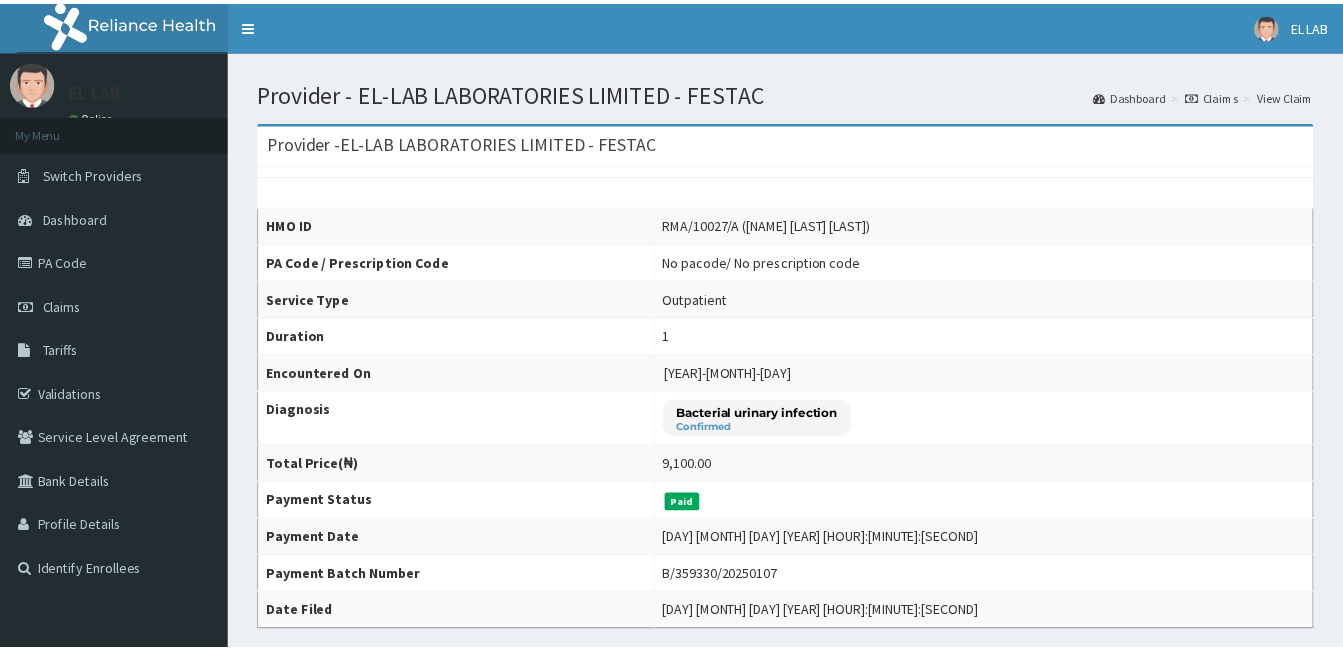 scroll, scrollTop: 0, scrollLeft: 0, axis: both 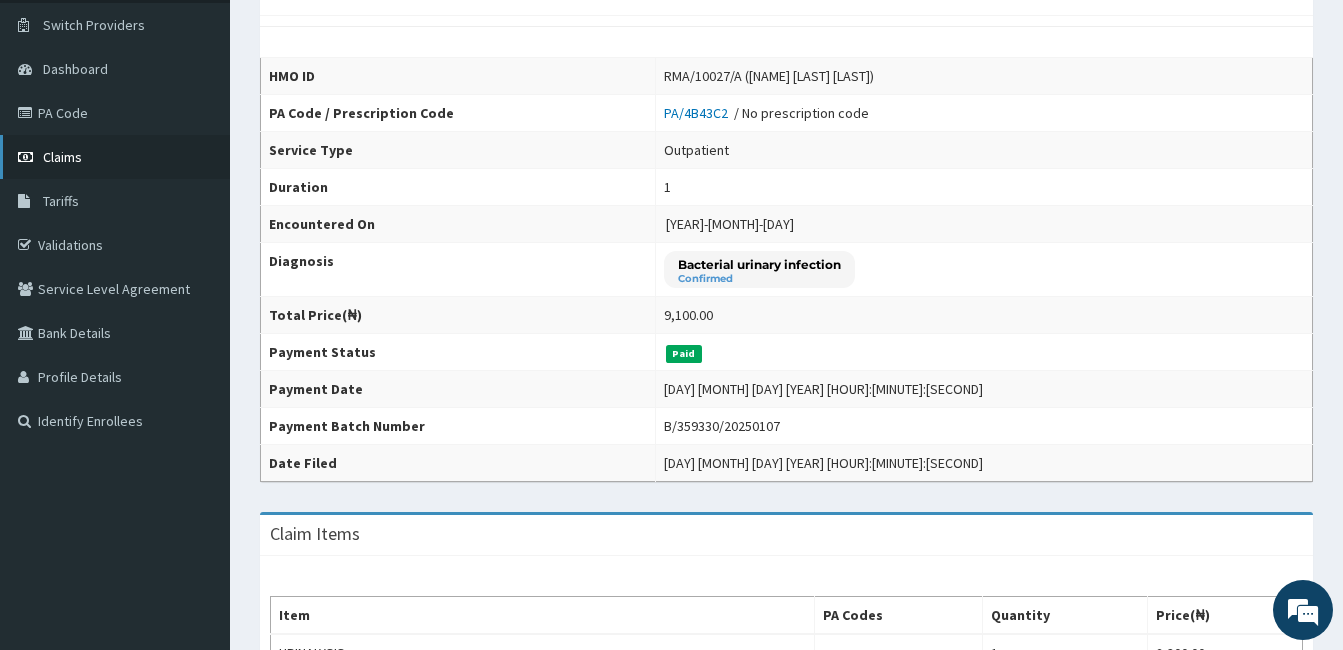 click on "Claims" at bounding box center (115, 157) 